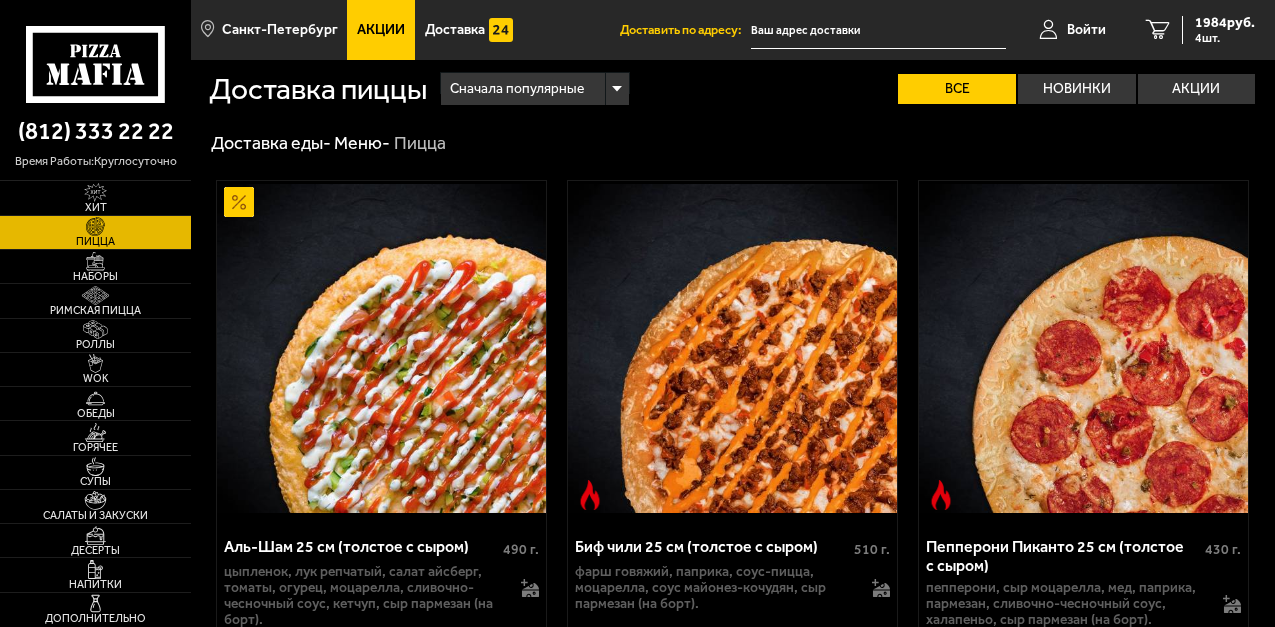 scroll, scrollTop: 0, scrollLeft: 0, axis: both 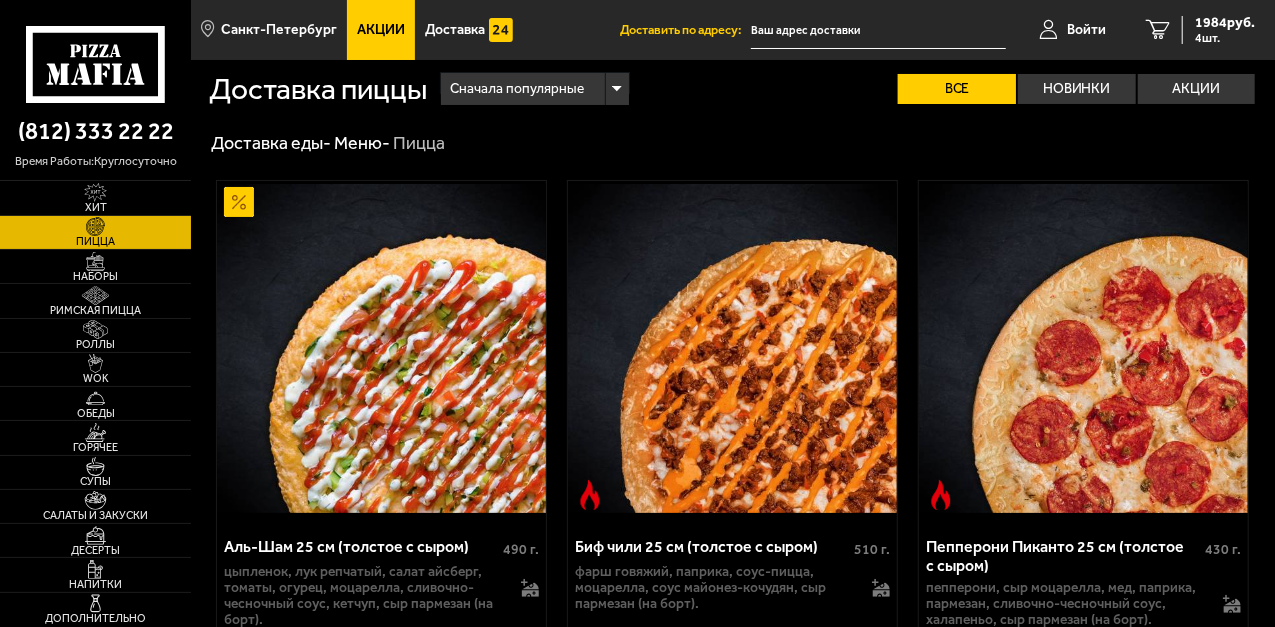 click on "Акции" at bounding box center (381, 30) 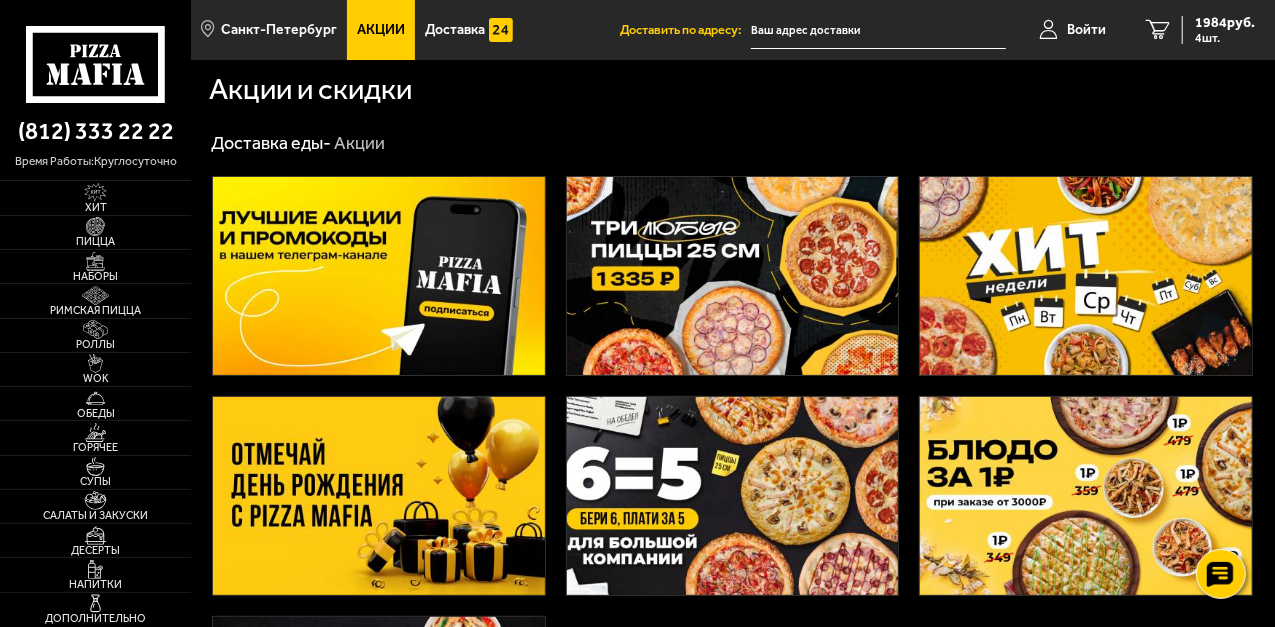 click at bounding box center [733, 276] 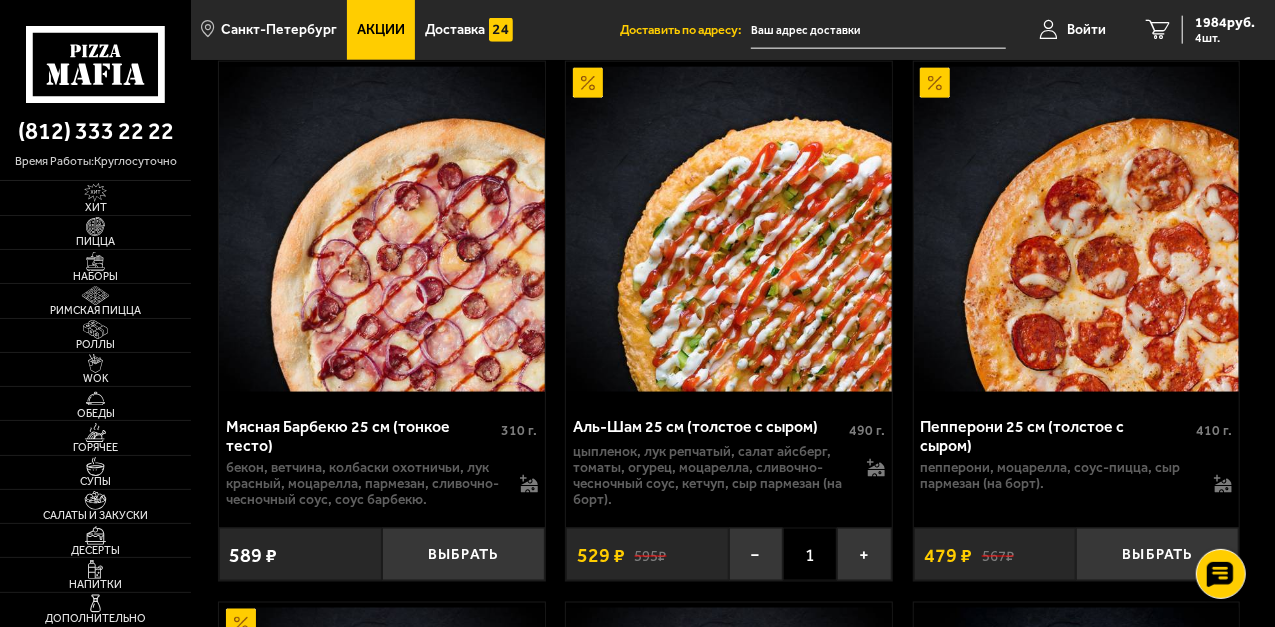 scroll, scrollTop: 1333, scrollLeft: 0, axis: vertical 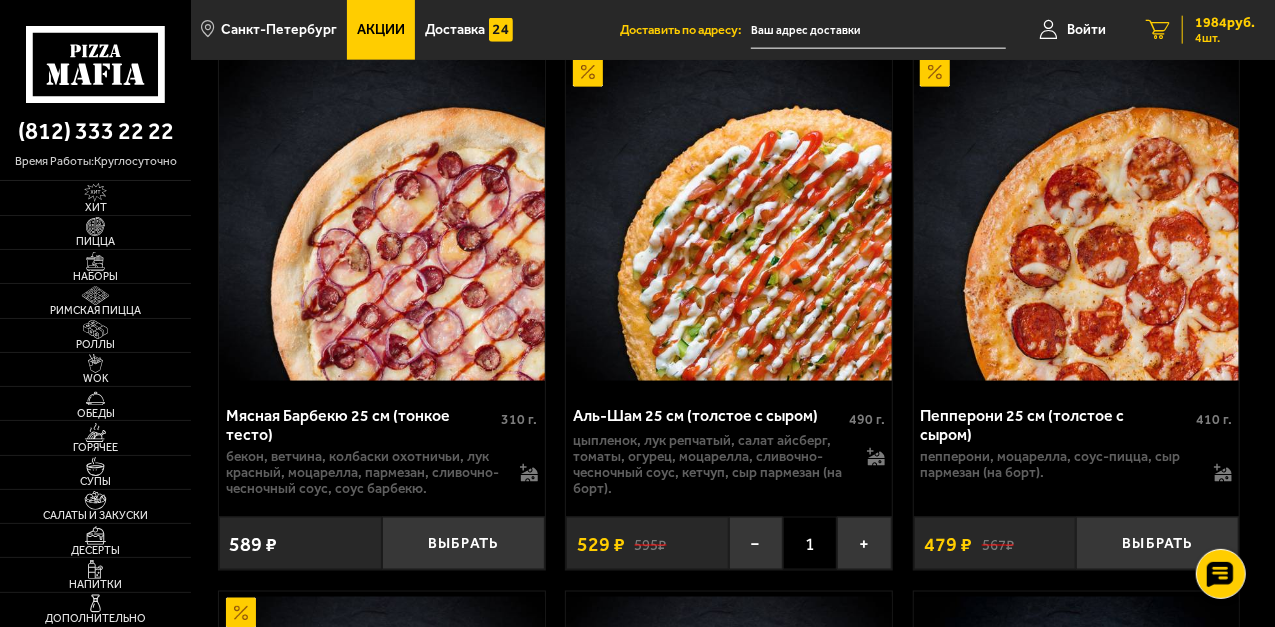 click on "4  шт." at bounding box center (1225, 38) 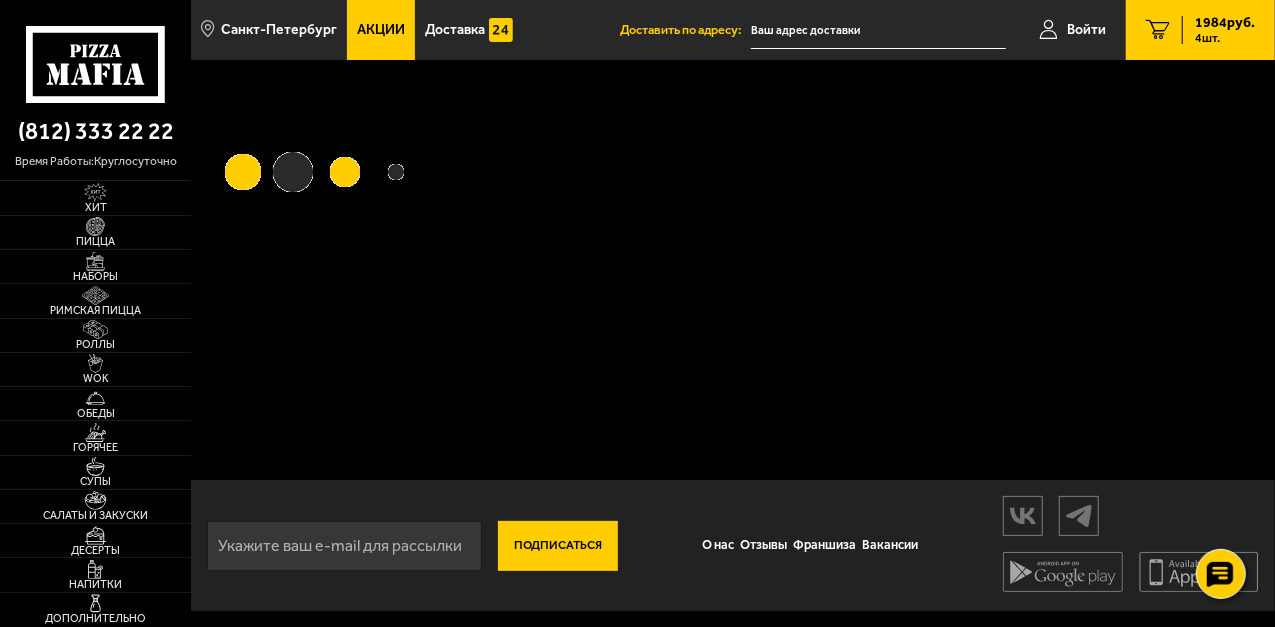 scroll, scrollTop: 0, scrollLeft: 0, axis: both 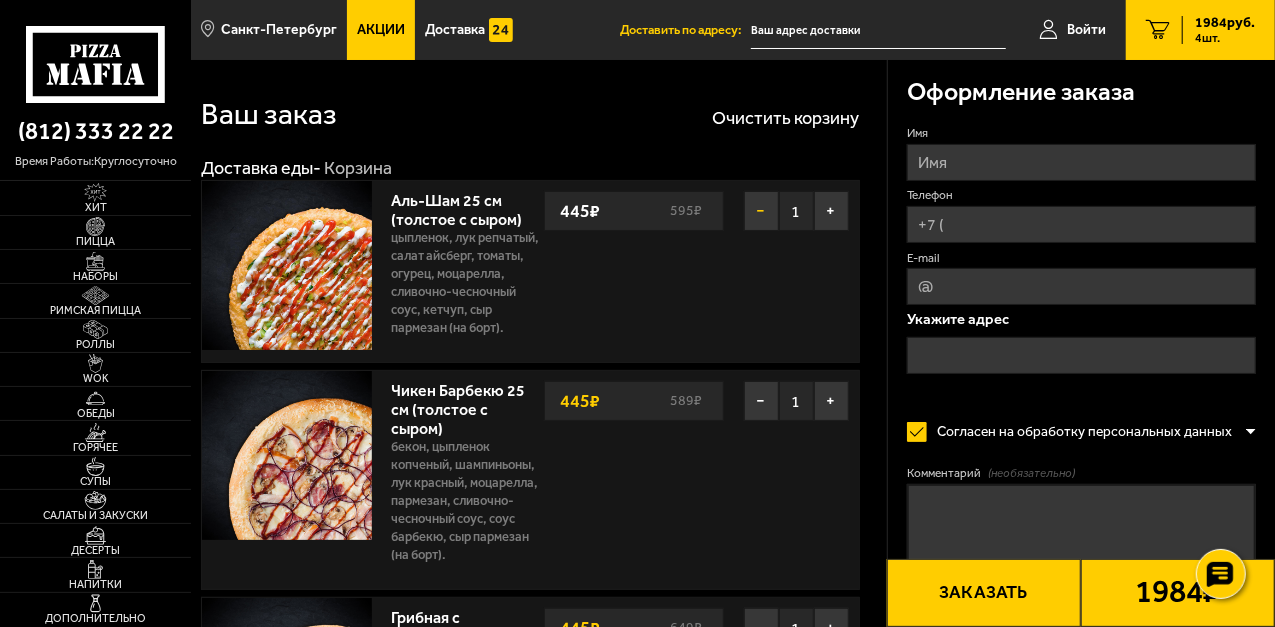 click on "−" at bounding box center [761, 211] 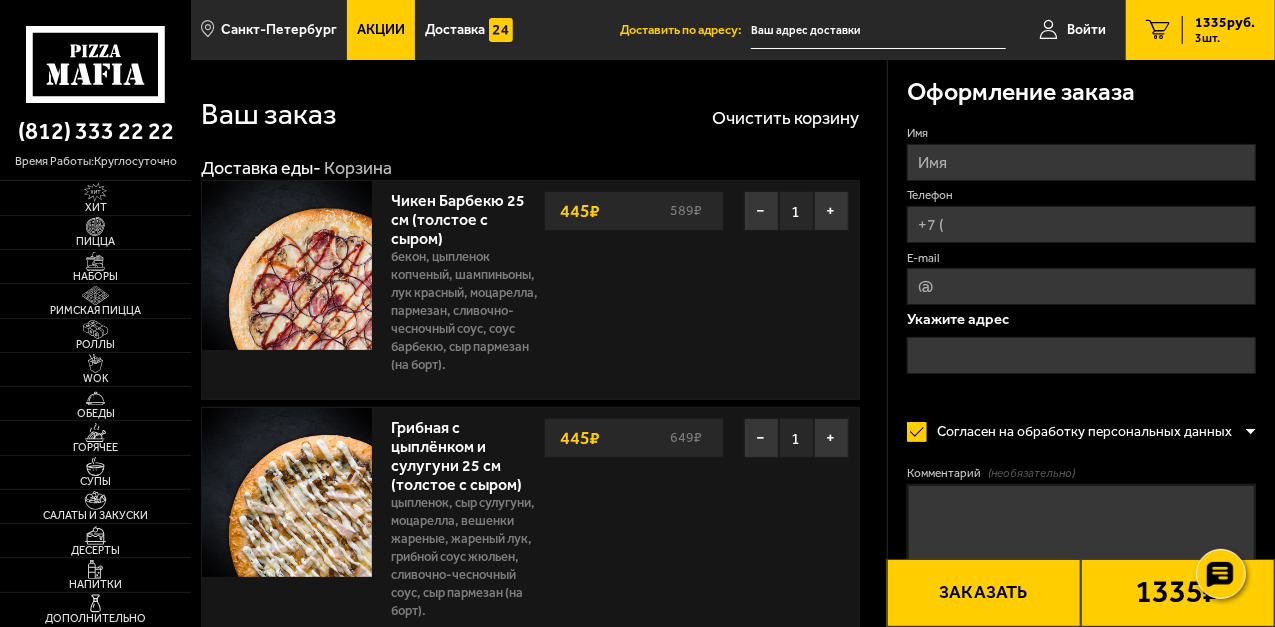 click on "−" at bounding box center (761, 211) 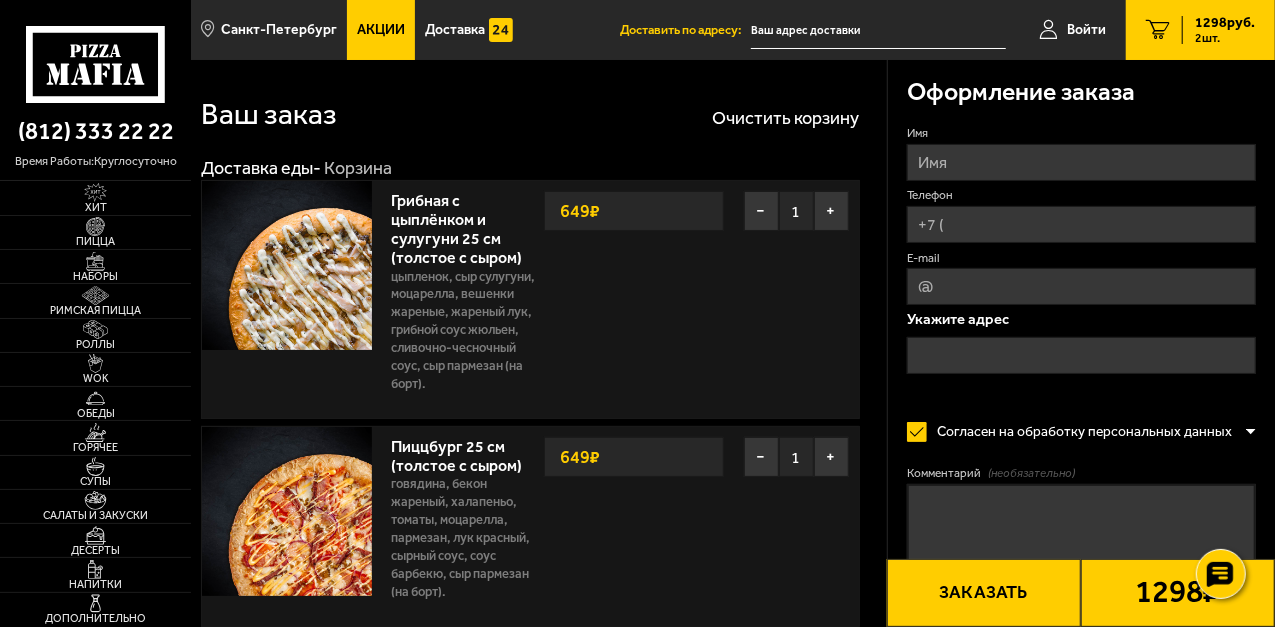 click on "−" at bounding box center [761, 211] 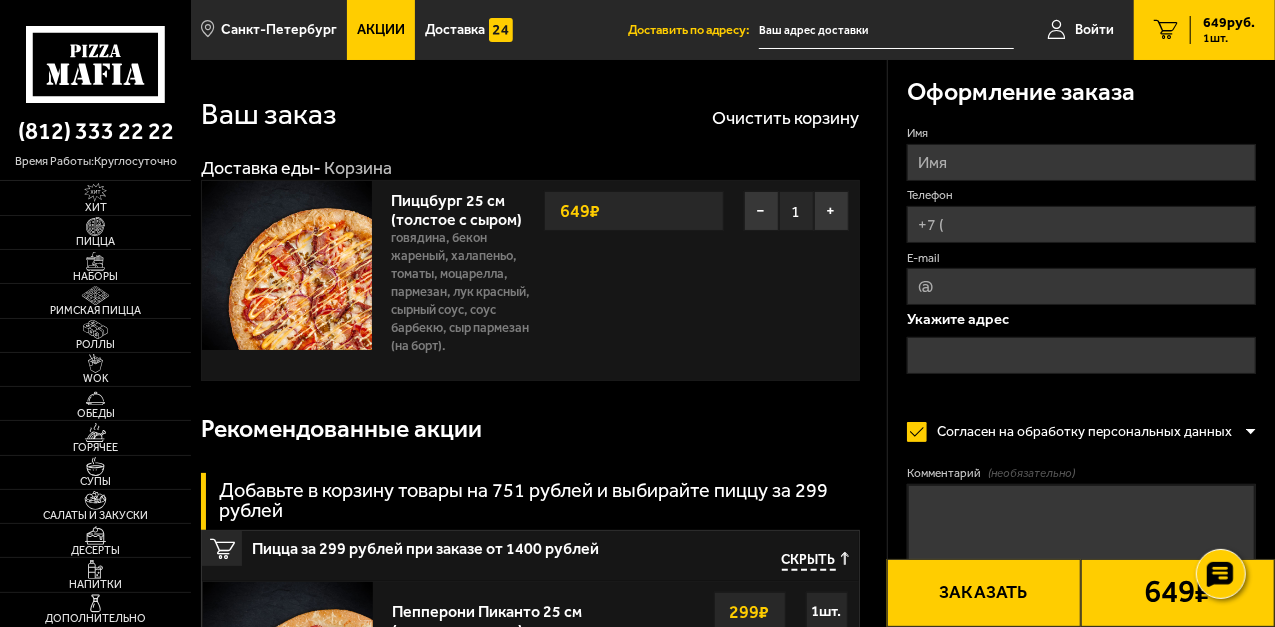 click on "−" at bounding box center (761, 211) 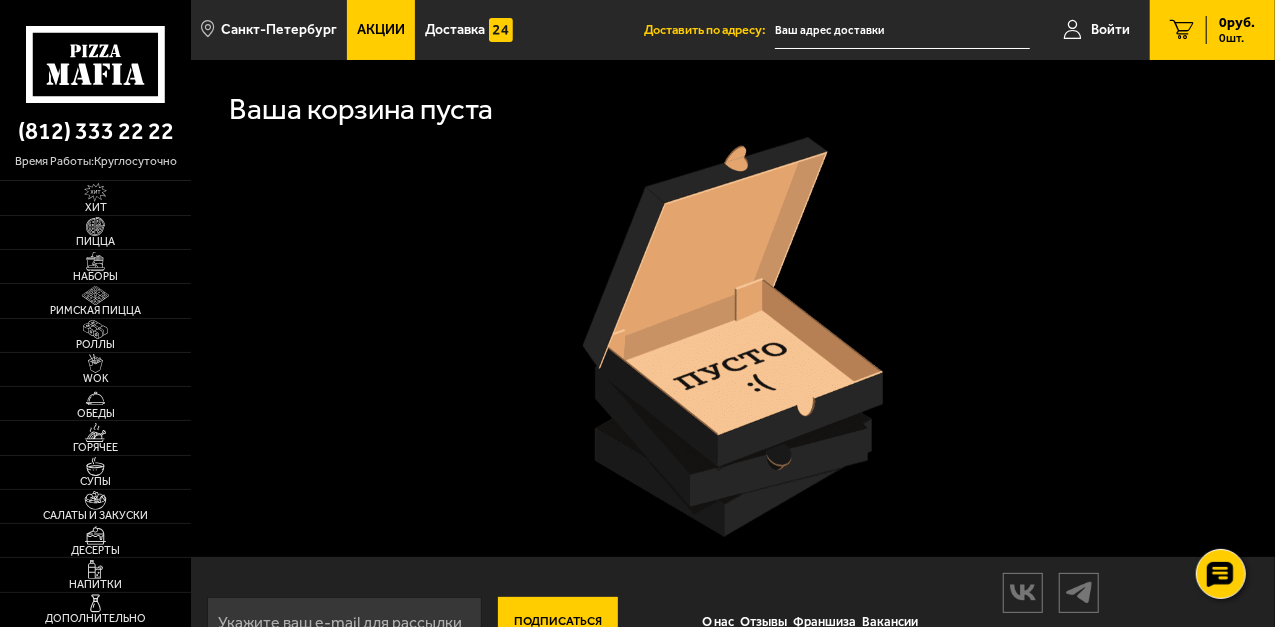 click on "Акции" at bounding box center [381, 30] 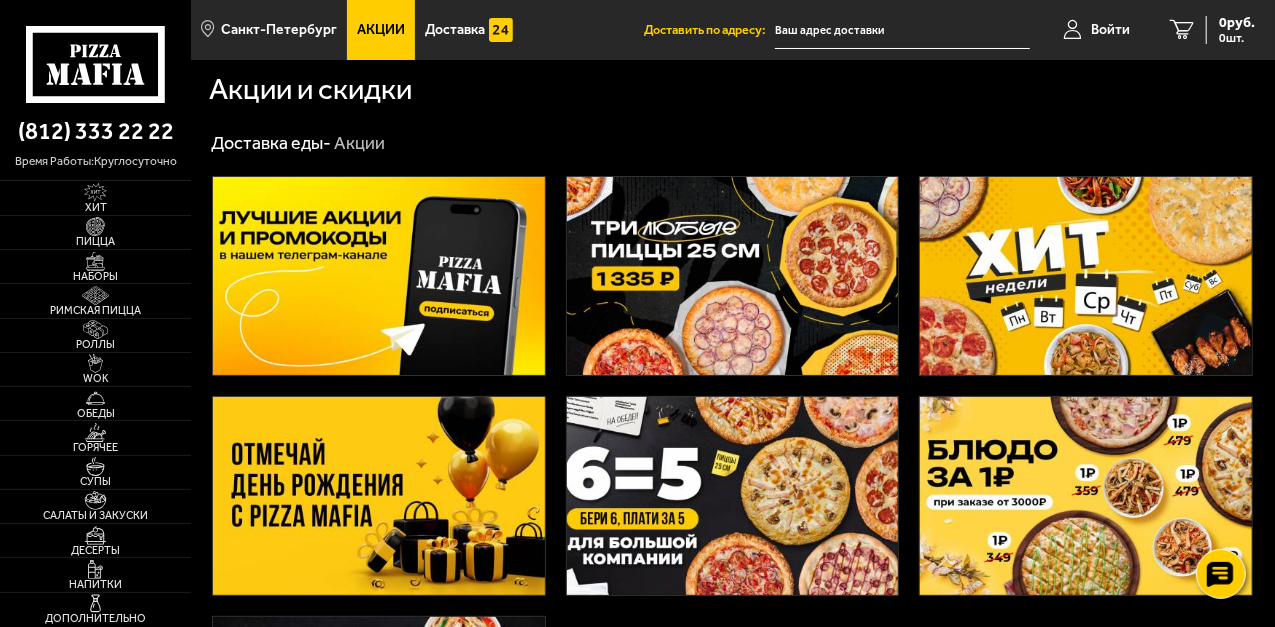 click at bounding box center [733, 276] 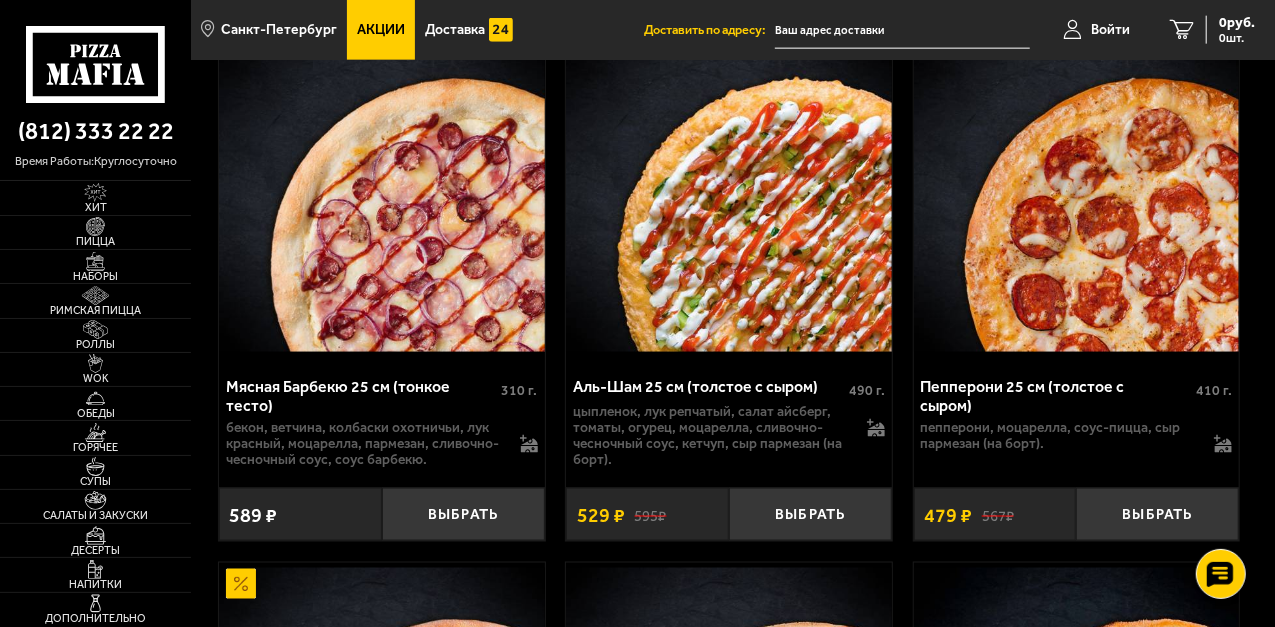 scroll, scrollTop: 1466, scrollLeft: 0, axis: vertical 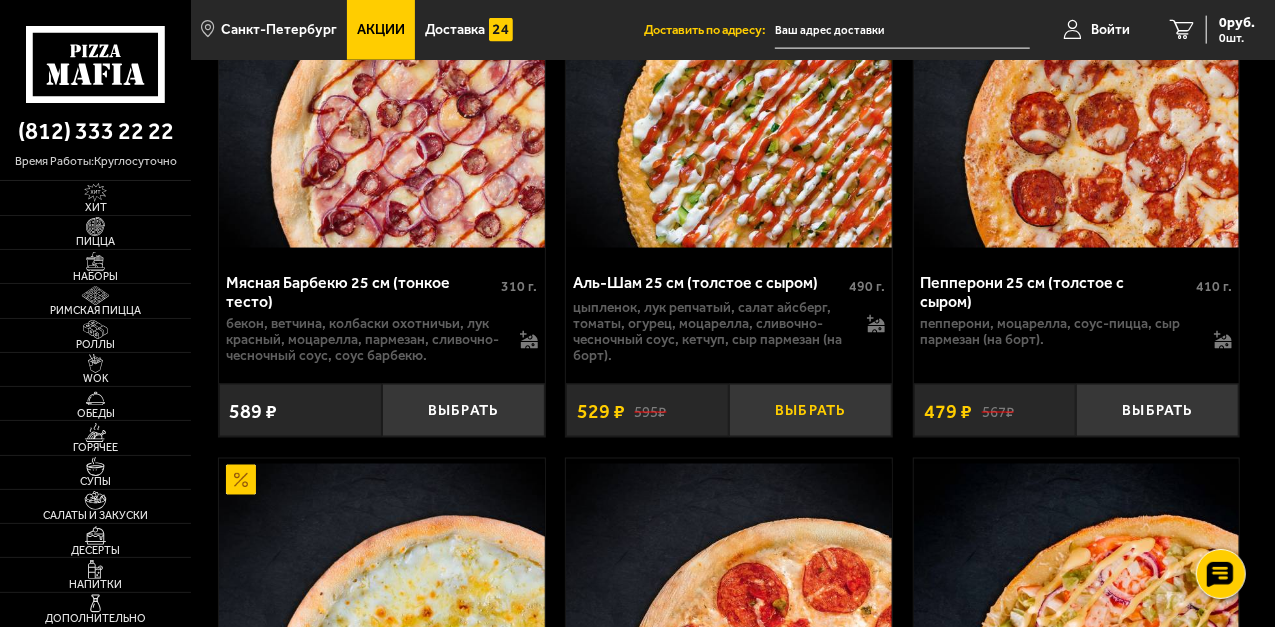 click on "Выбрать" at bounding box center (810, 410) 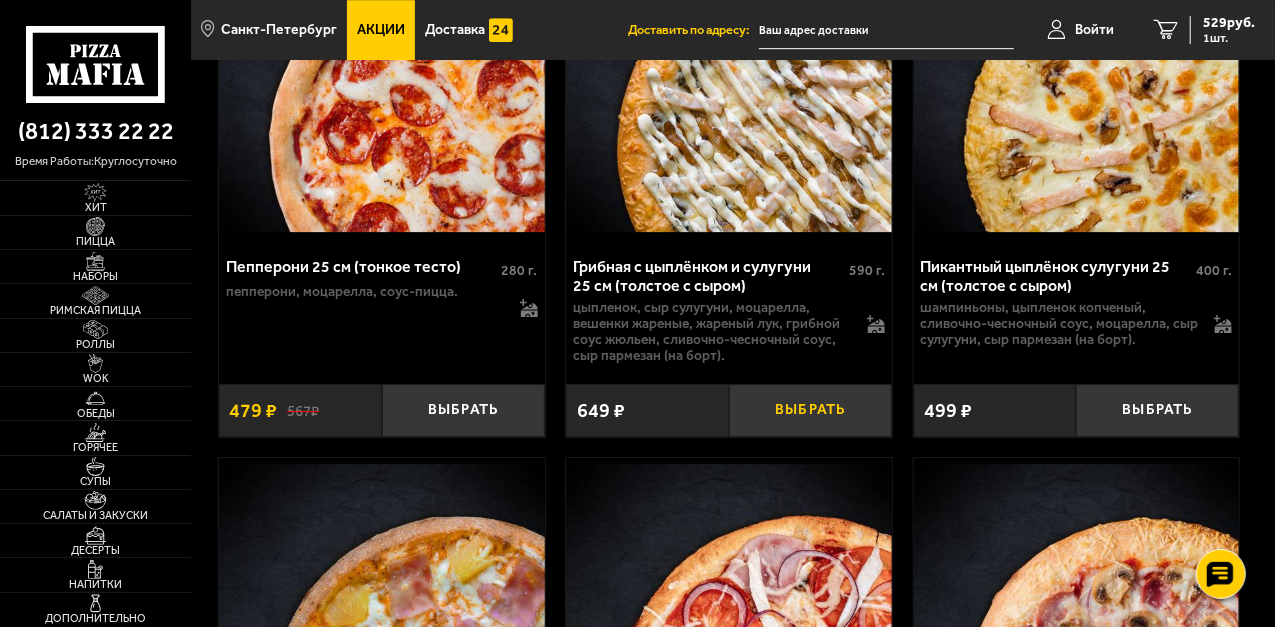 scroll, scrollTop: 3133, scrollLeft: 0, axis: vertical 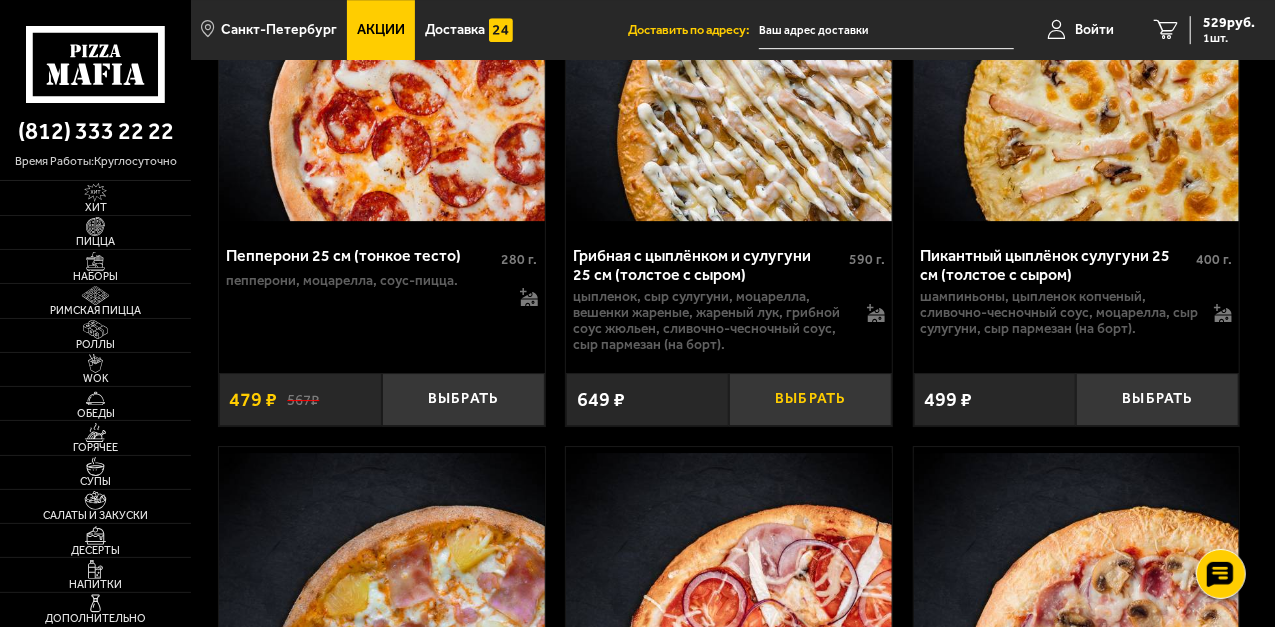 click on "Выбрать" at bounding box center (810, 399) 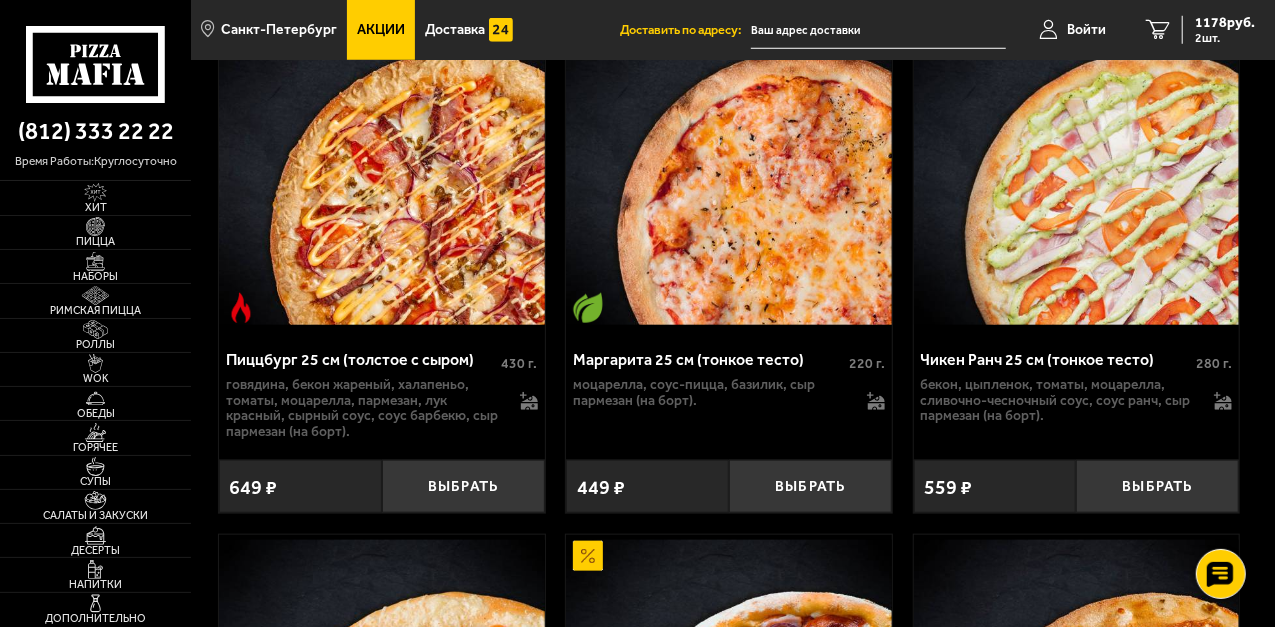 scroll, scrollTop: 8533, scrollLeft: 0, axis: vertical 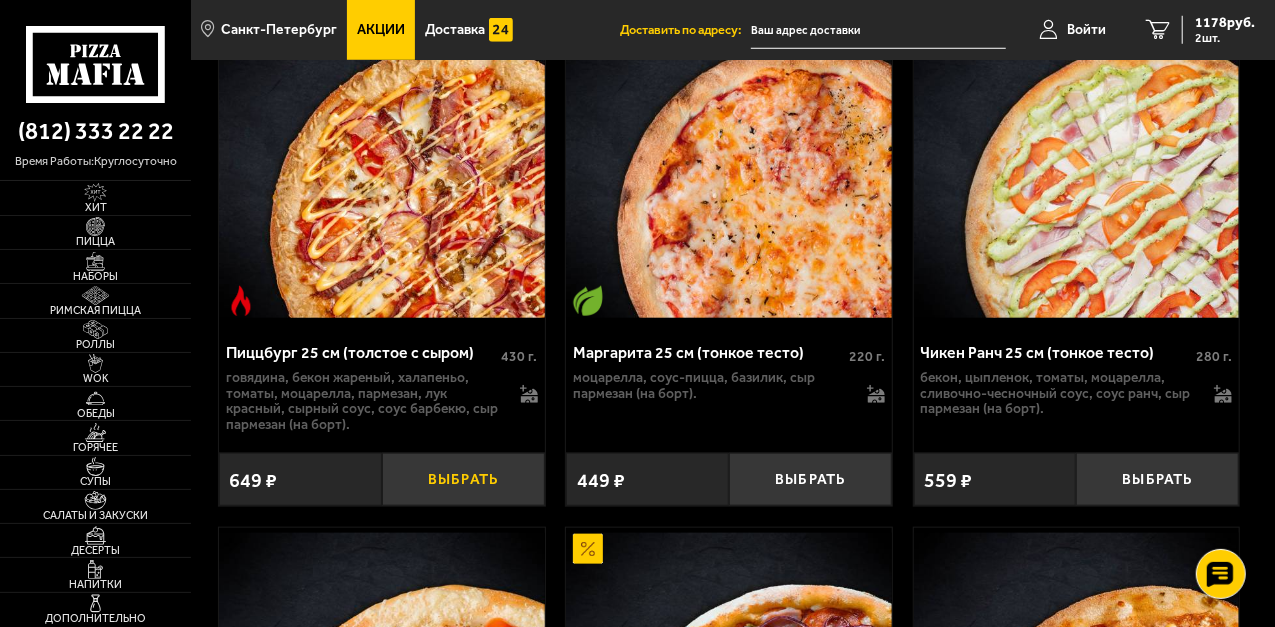 click on "Выбрать" at bounding box center (463, 479) 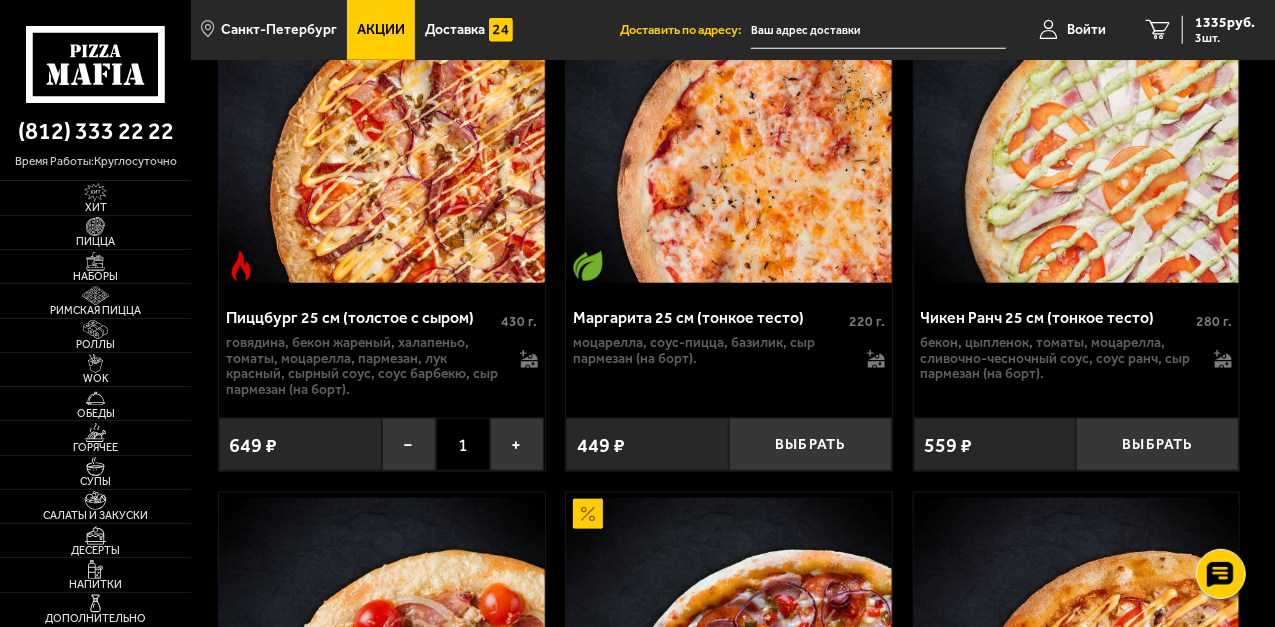 scroll, scrollTop: 8533, scrollLeft: 0, axis: vertical 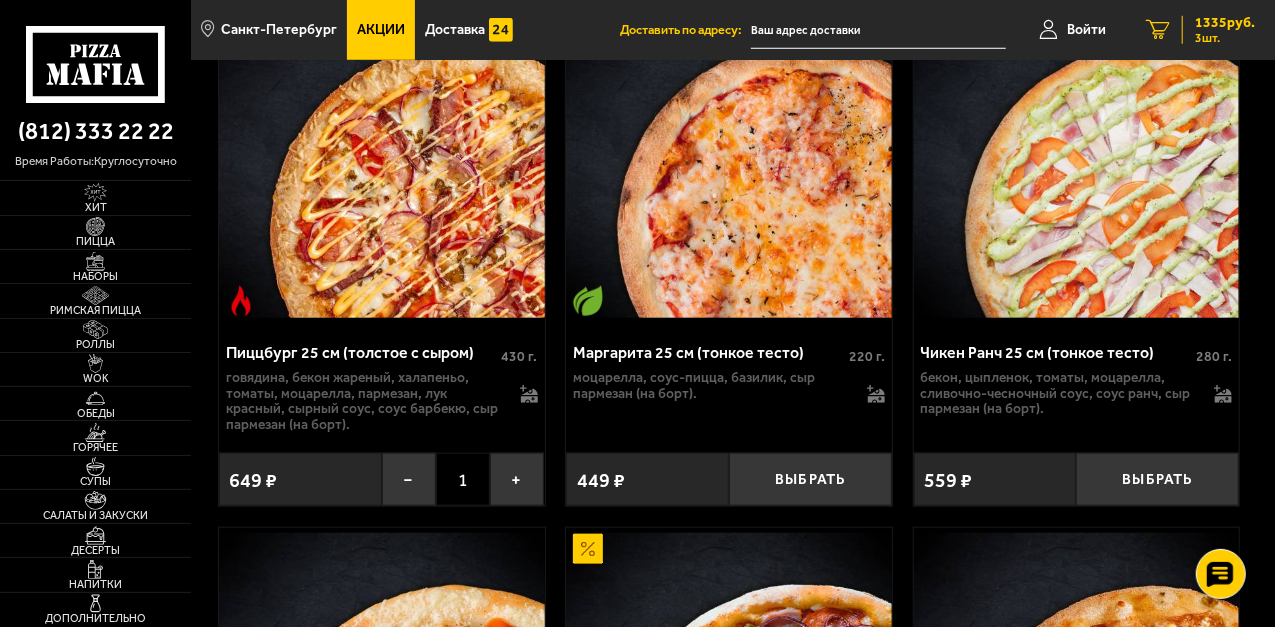 click on "1335  руб." at bounding box center (1225, 23) 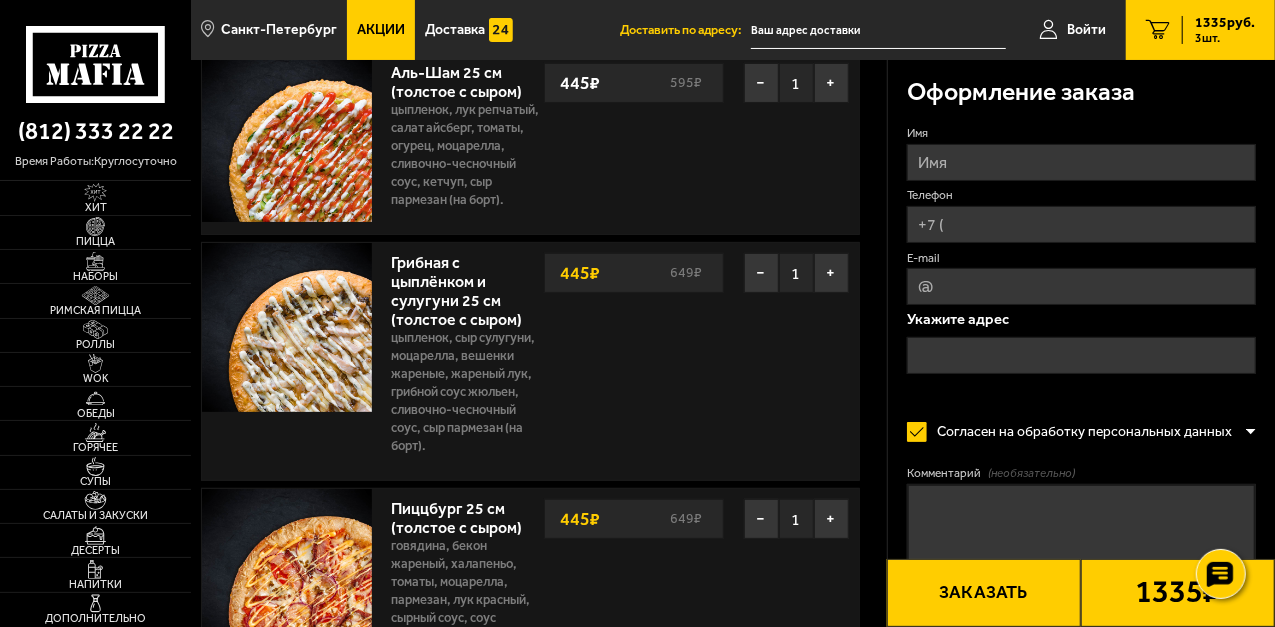 scroll, scrollTop: 66, scrollLeft: 0, axis: vertical 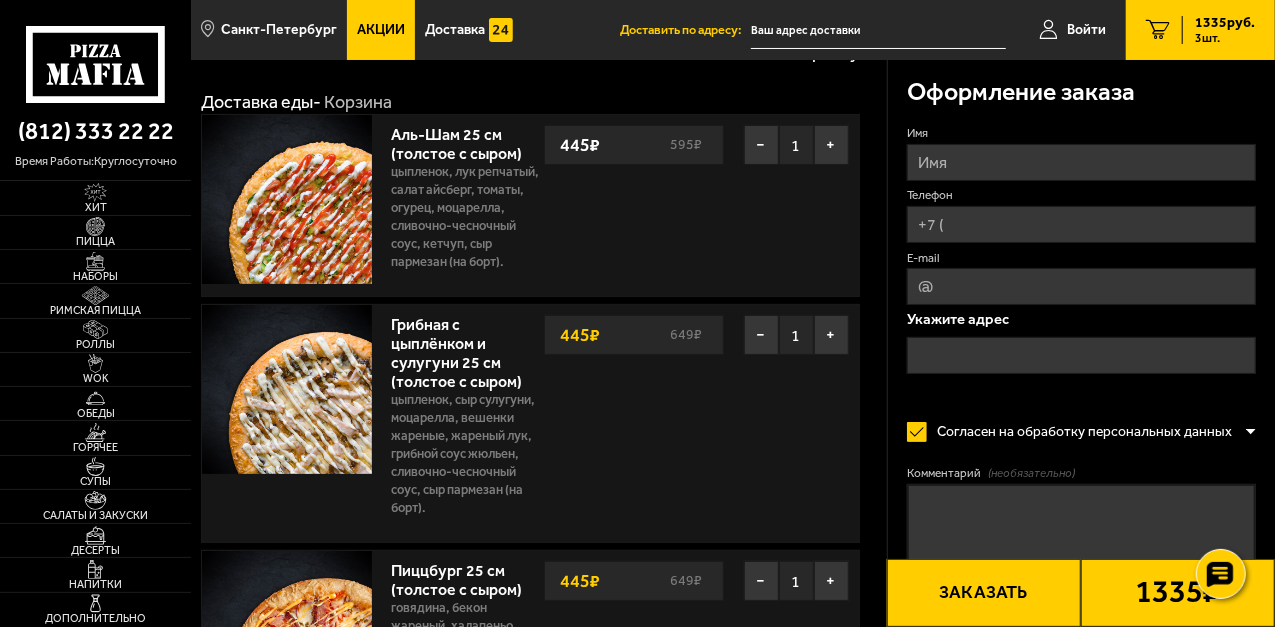 click on "Имя" at bounding box center [1081, 162] 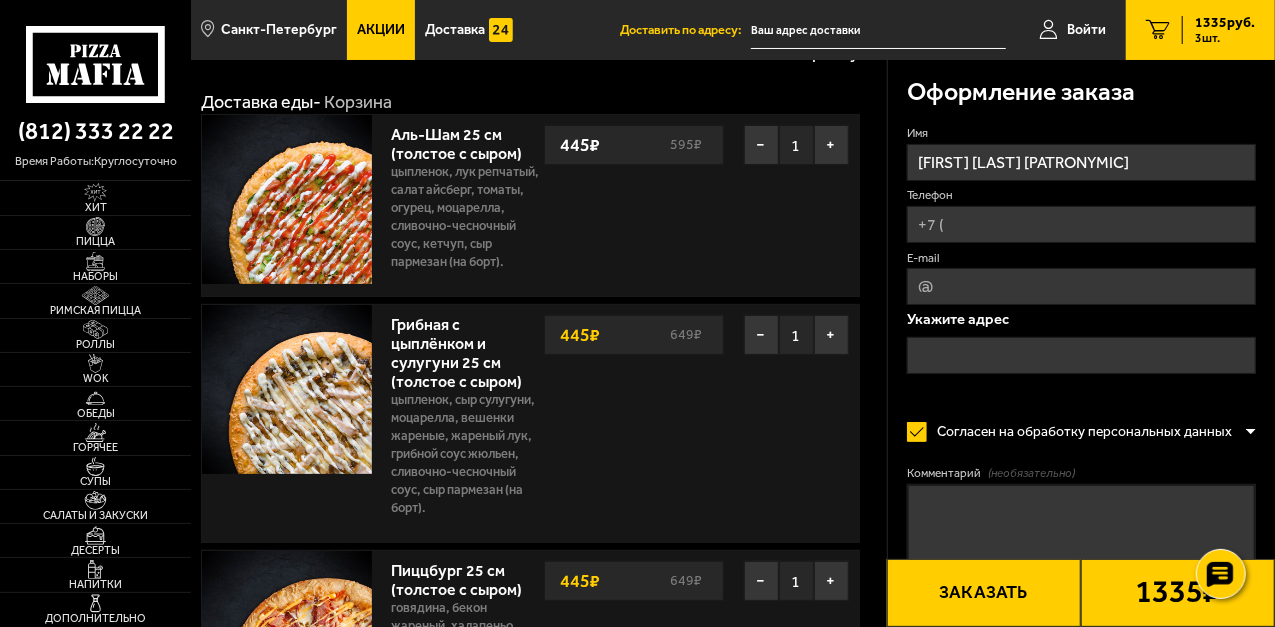 type on "+[PHONE]" 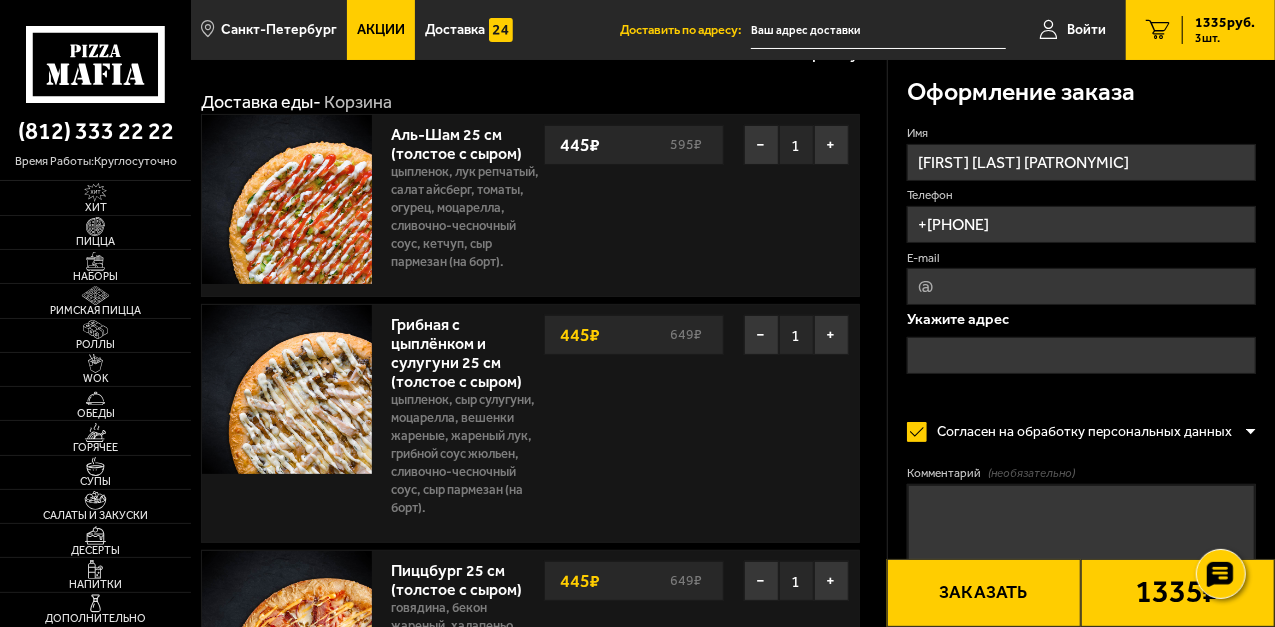 type on "[EMAIL]" 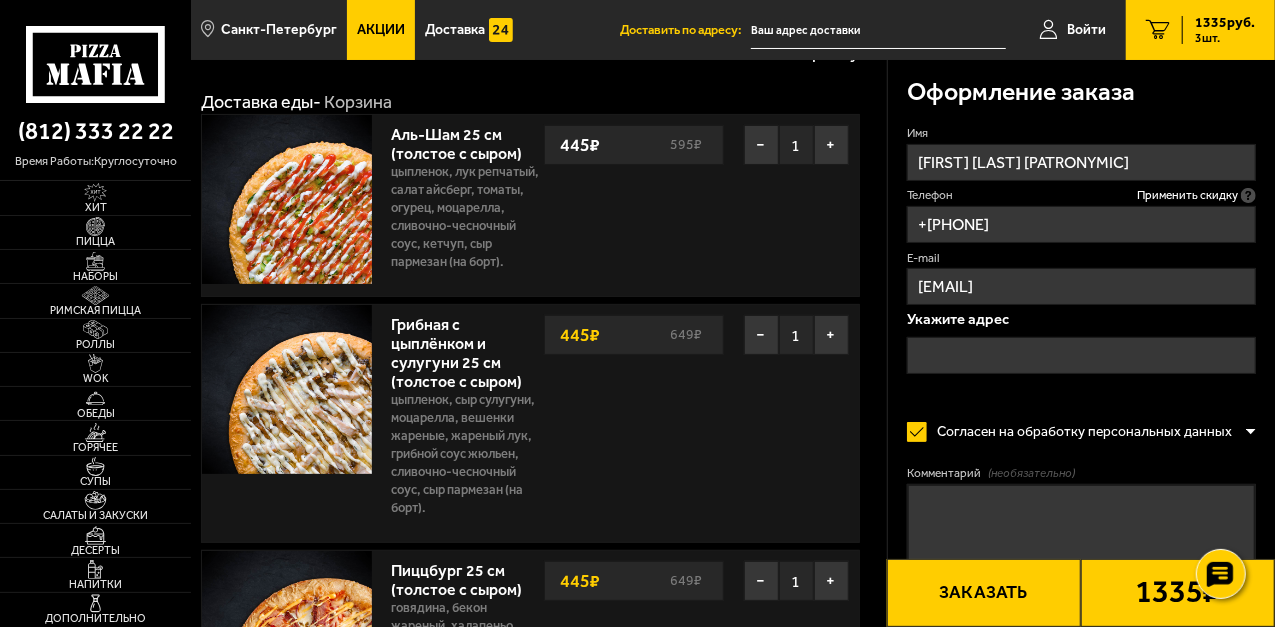 type on "[FIRST]" 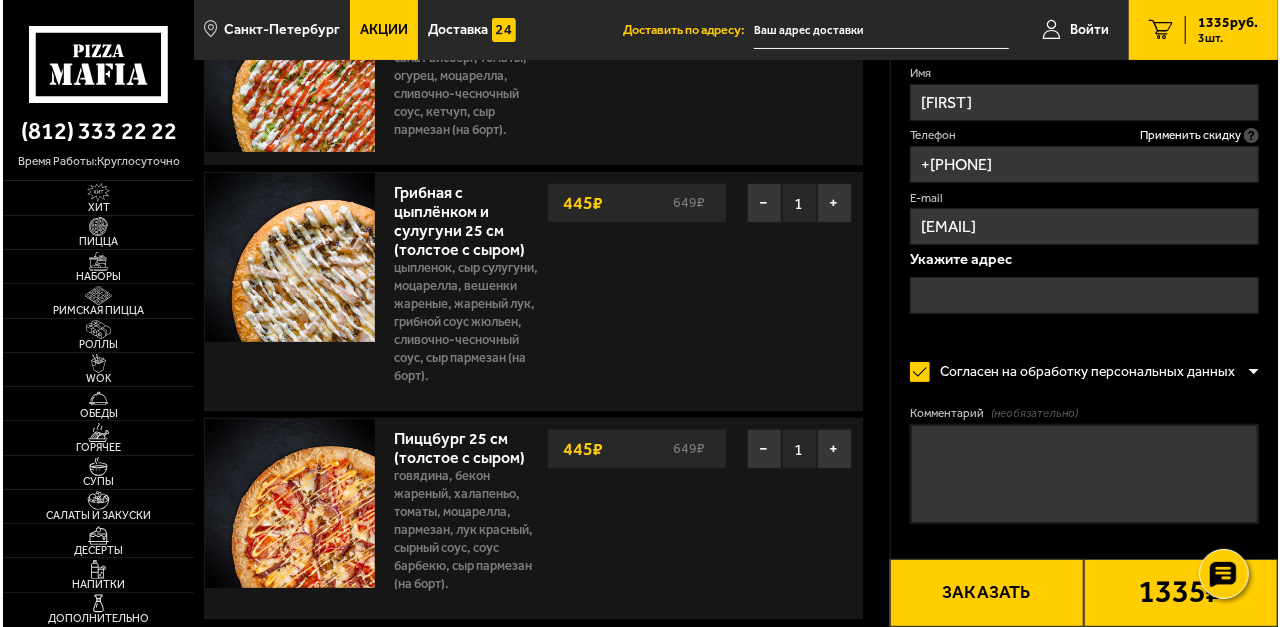 scroll, scrollTop: 200, scrollLeft: 0, axis: vertical 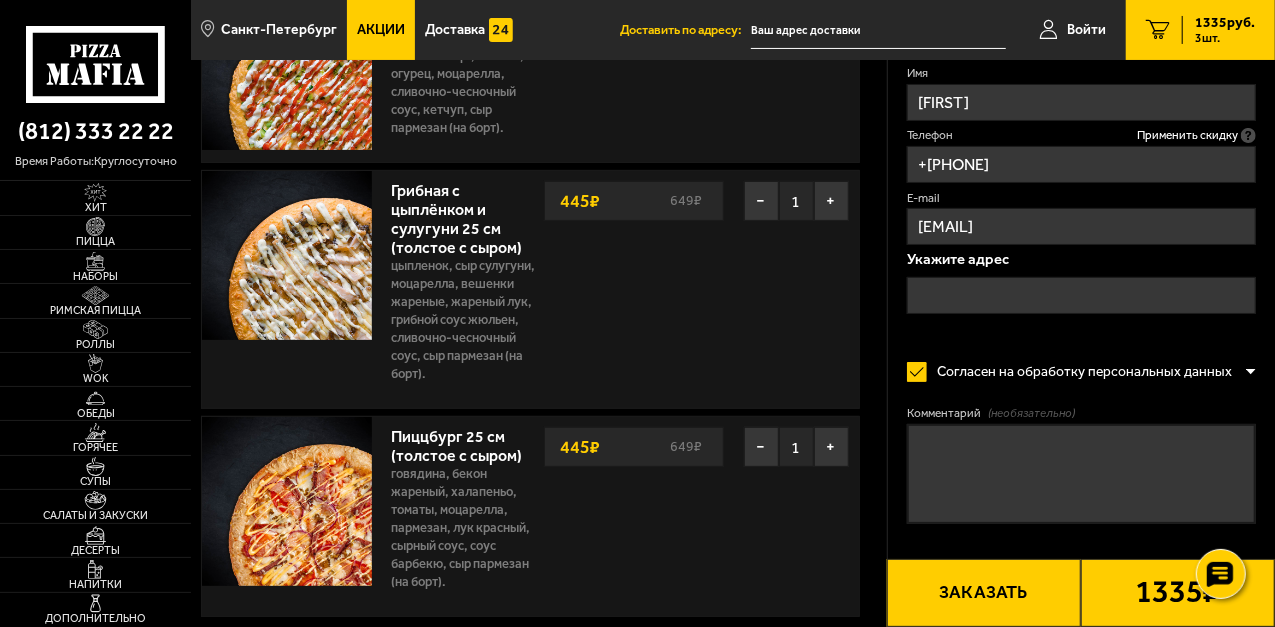 click at bounding box center [1081, 295] 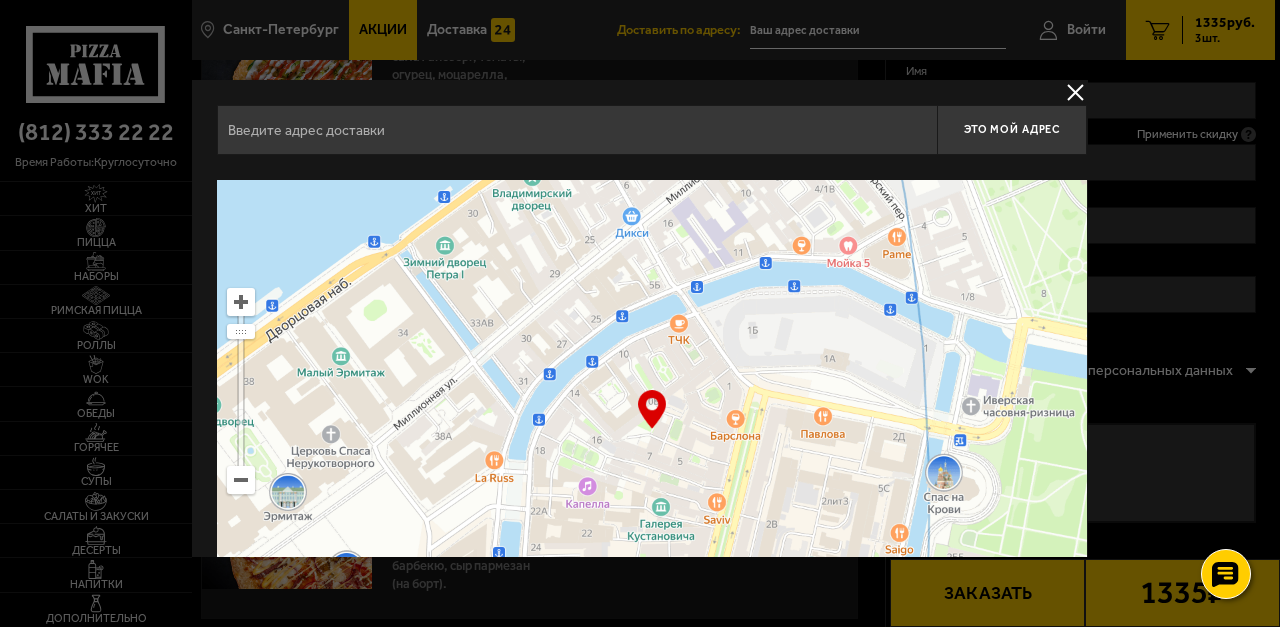 drag, startPoint x: 909, startPoint y: 326, endPoint x: 596, endPoint y: 472, distance: 345.37662 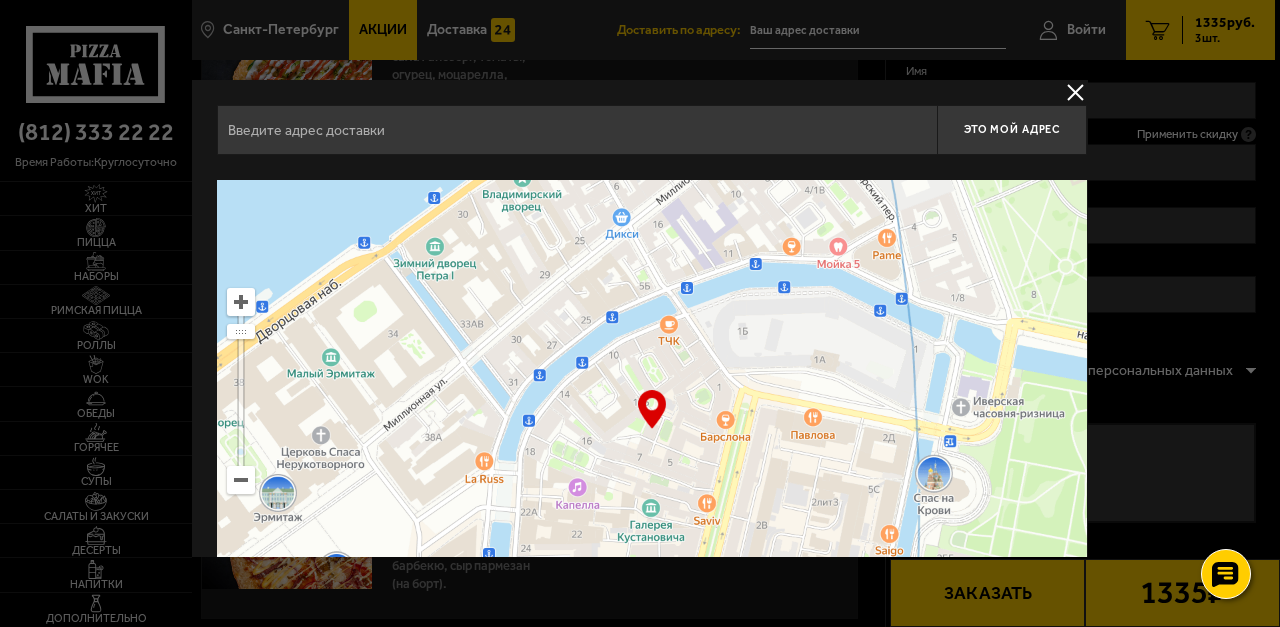 type on "Большая Конюшенная улица, [NUMBER]" 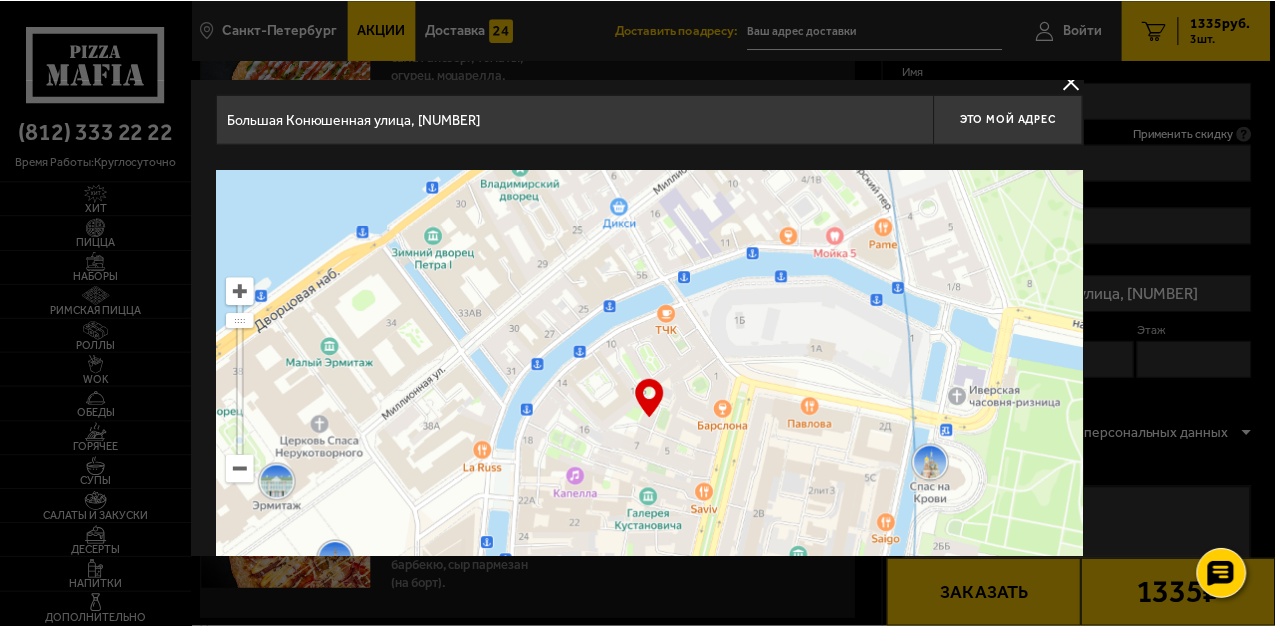 scroll, scrollTop: 0, scrollLeft: 0, axis: both 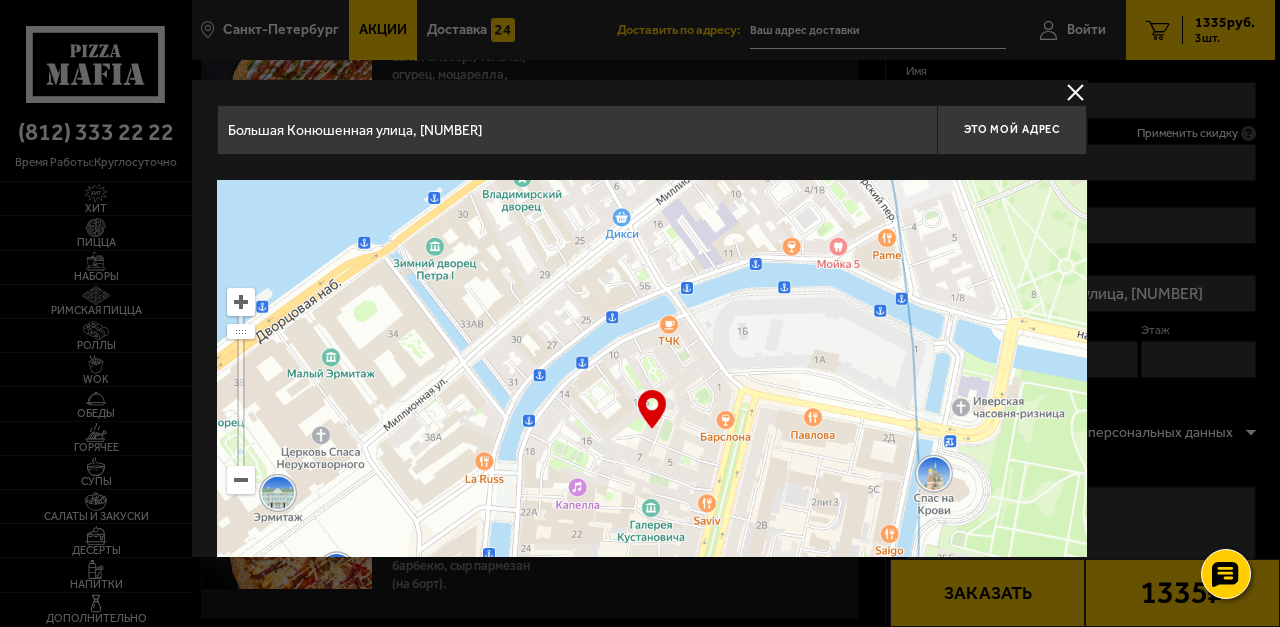 click on "Большая Конюшенная улица, [NUMBER]" at bounding box center (577, 130) 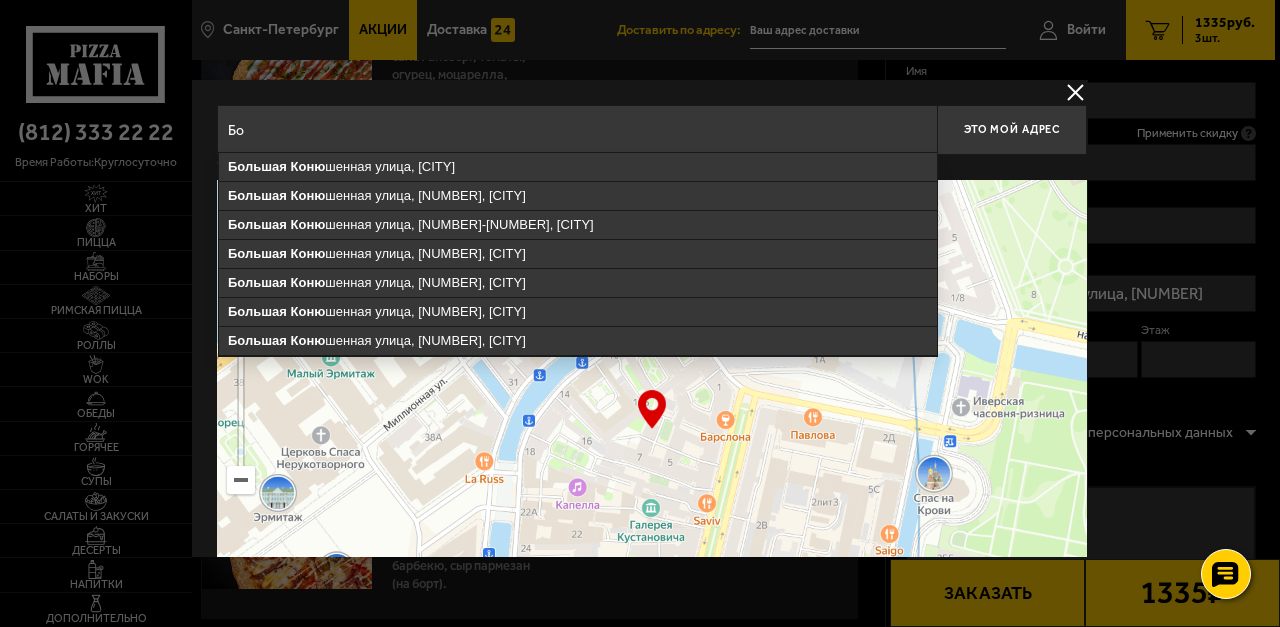 type on "Б" 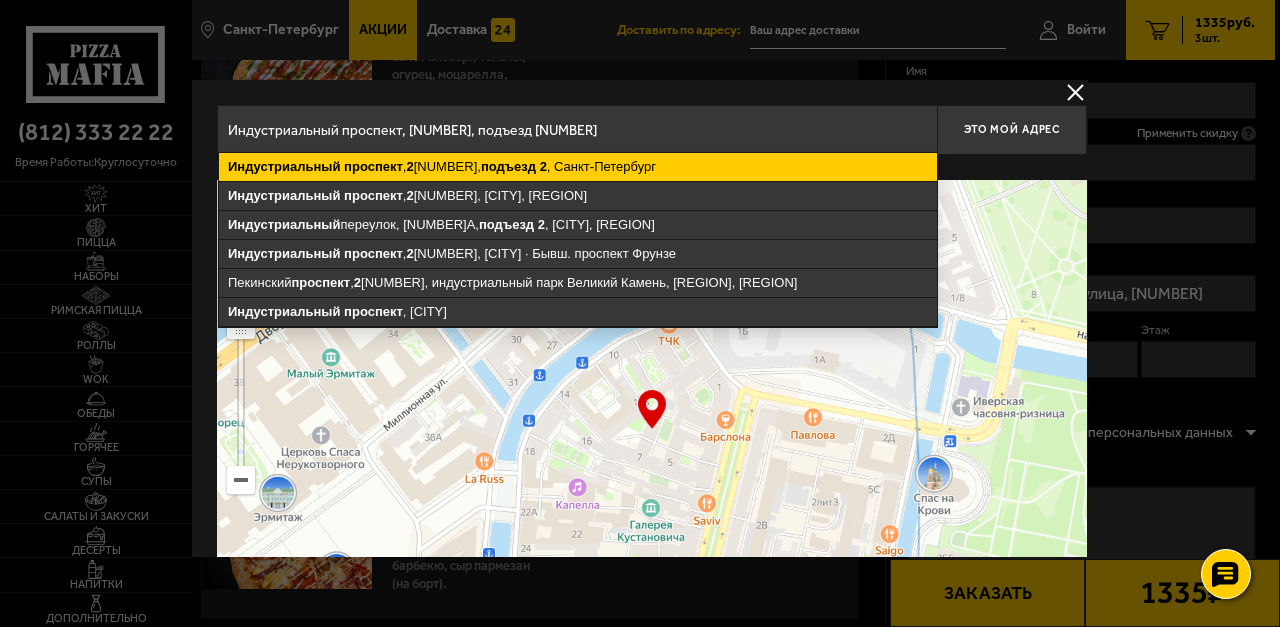 click on "Индустриальный   проспект ,  [NUMBER],  подъезд   [NUMBER] , [CITY]" at bounding box center (578, 167) 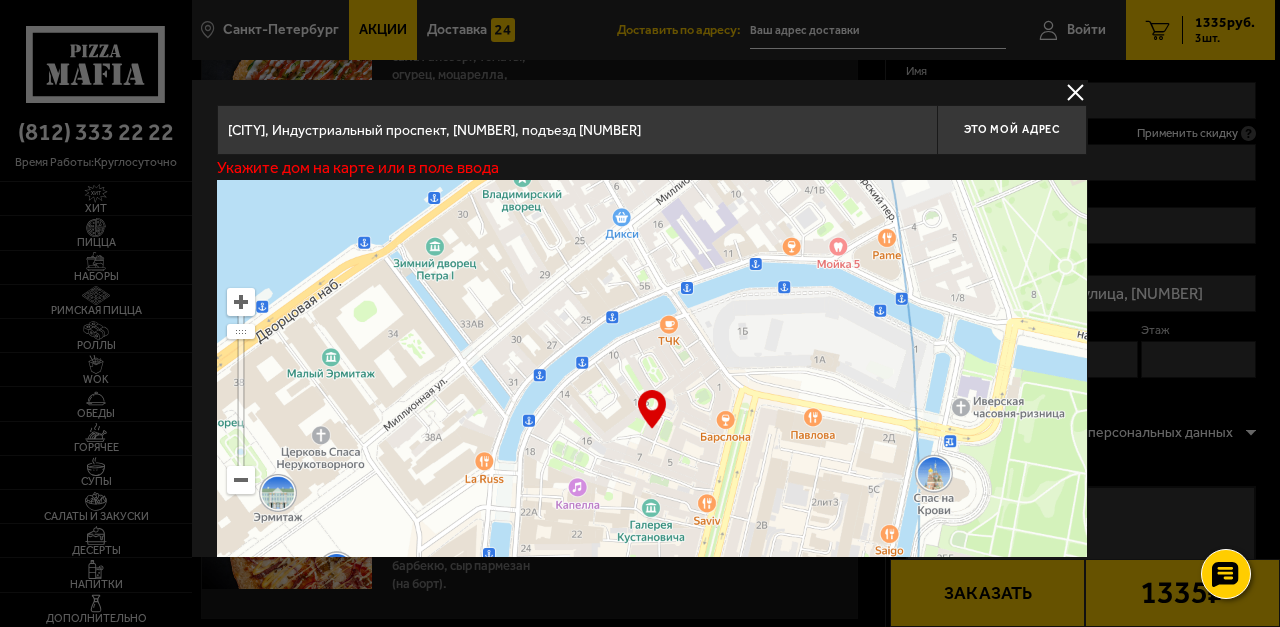 type on "Индустриальный проспект, [NUMBER], подъезд [NUMBER]" 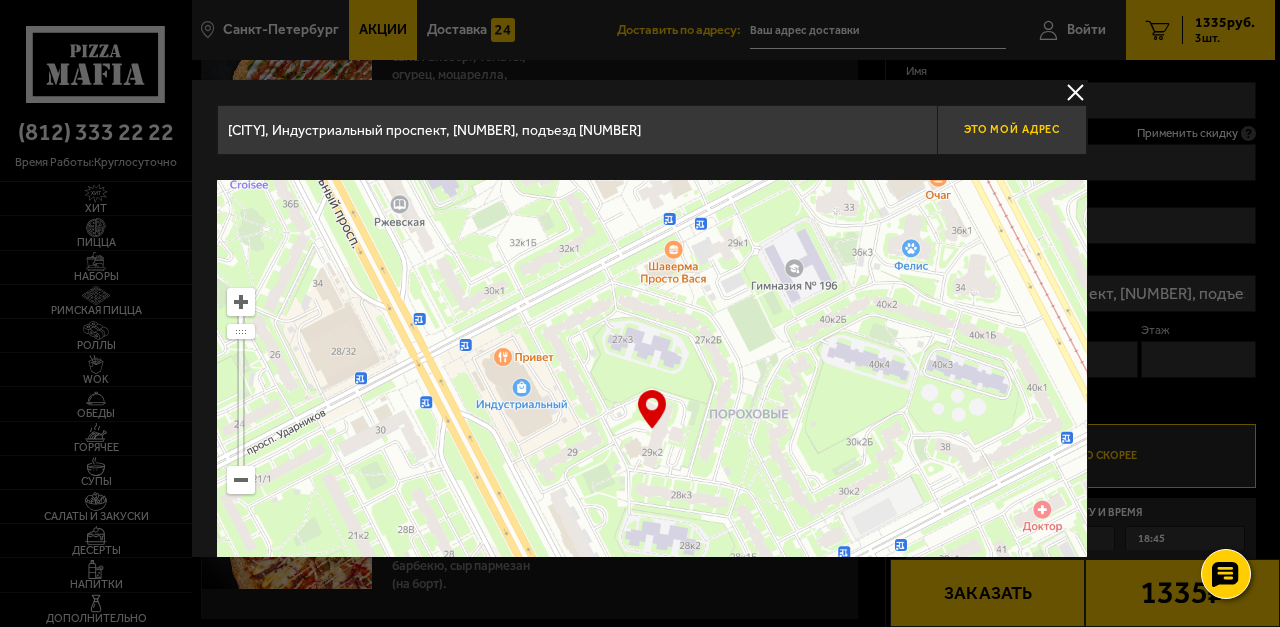 click on "Это мой адрес" at bounding box center (1012, 129) 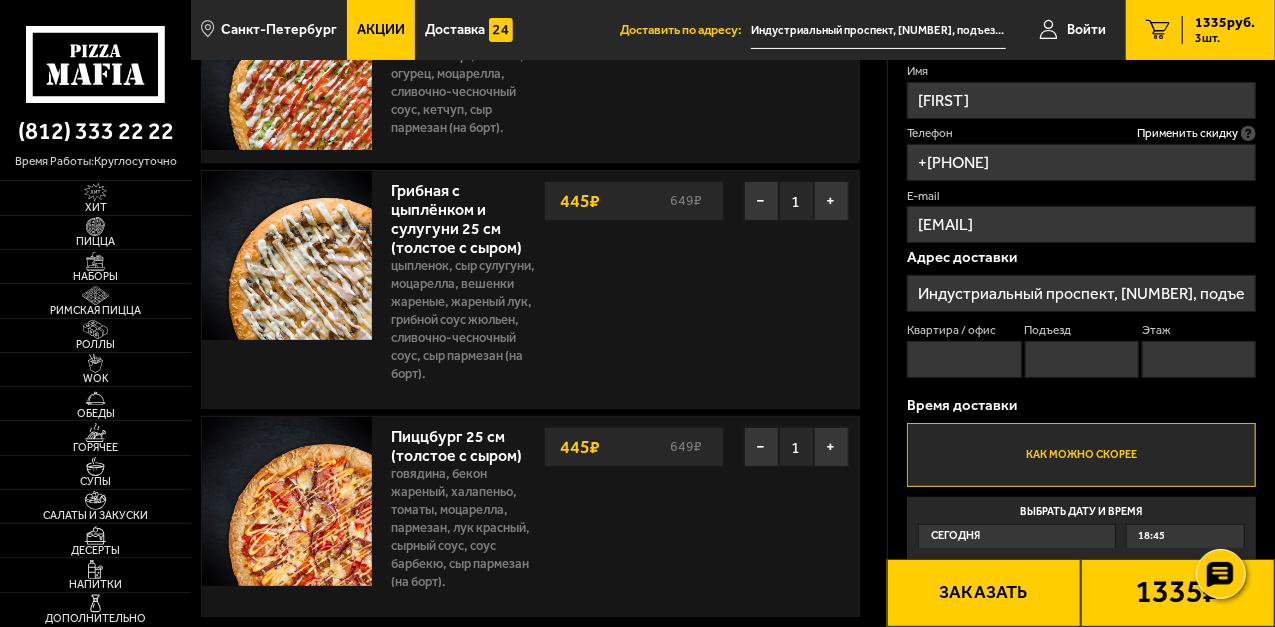 click on "Квартира / офис" at bounding box center [964, 359] 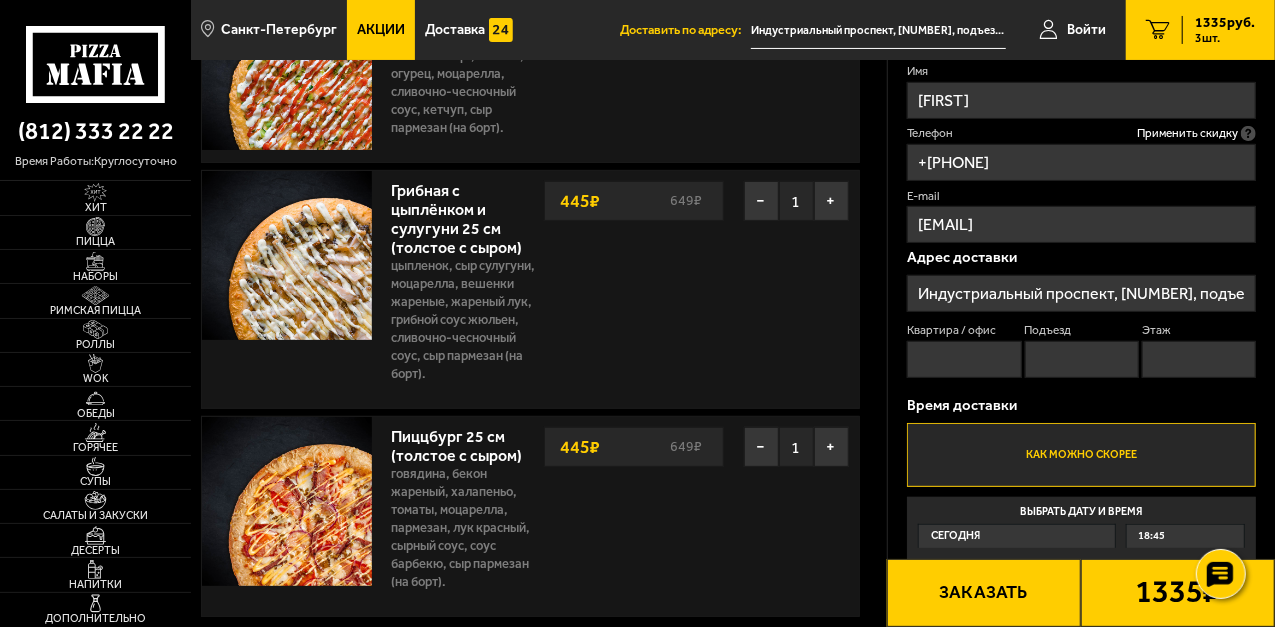 type on "65" 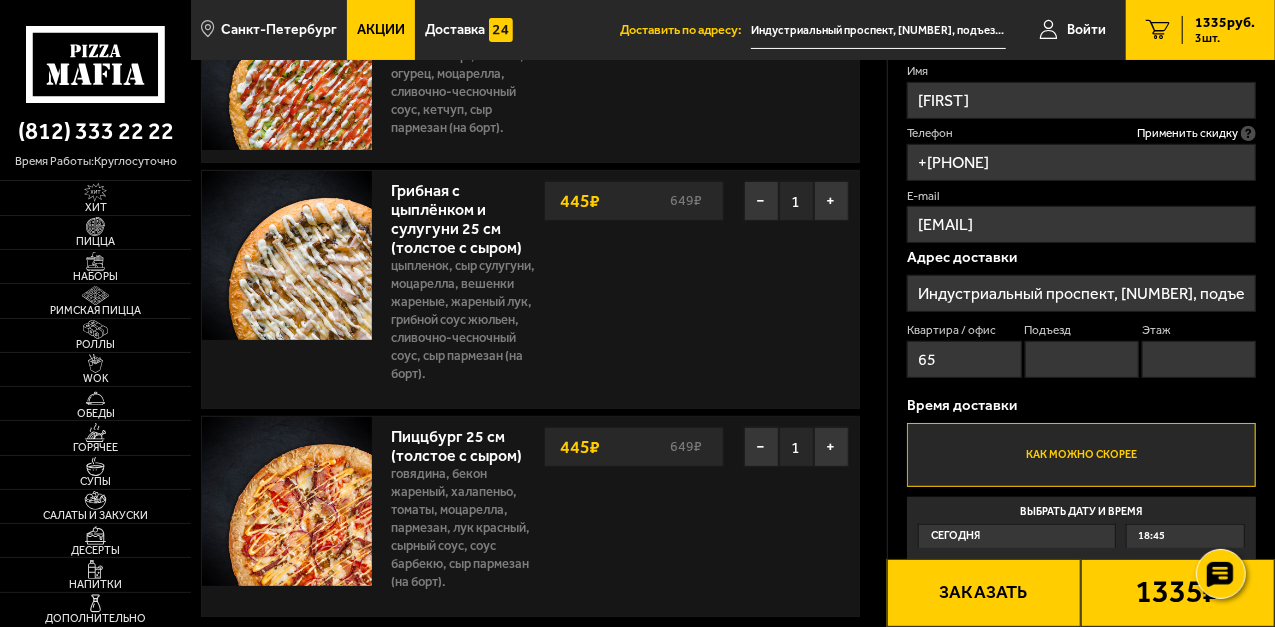 type on "2" 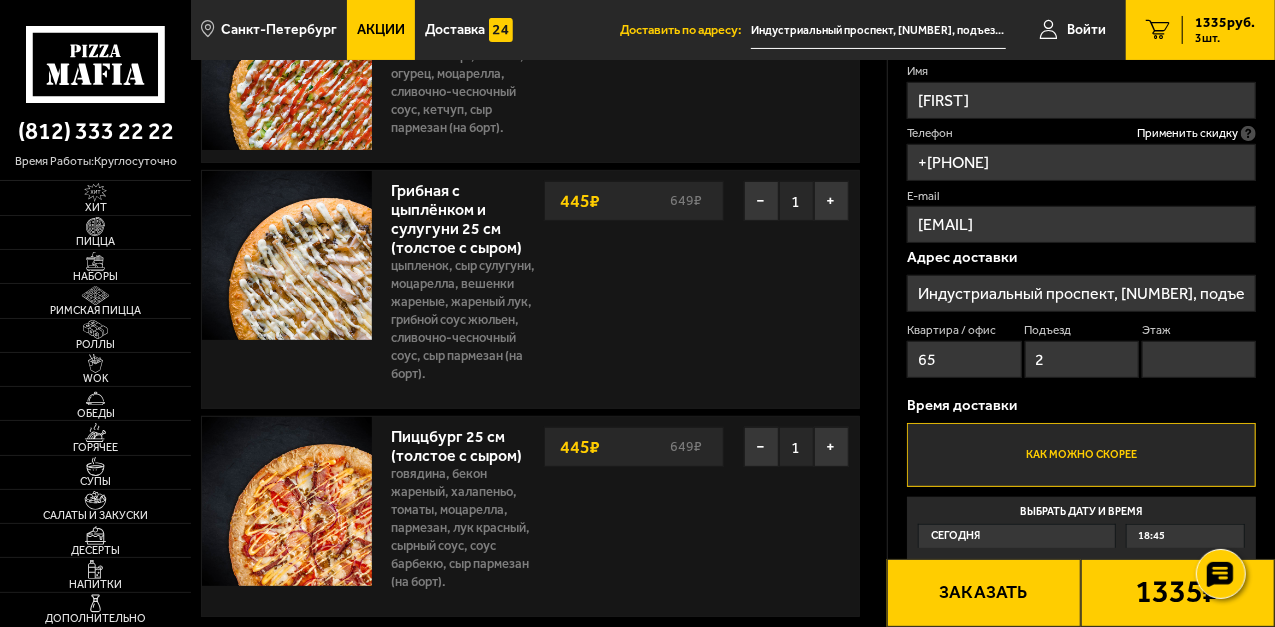 type on "1" 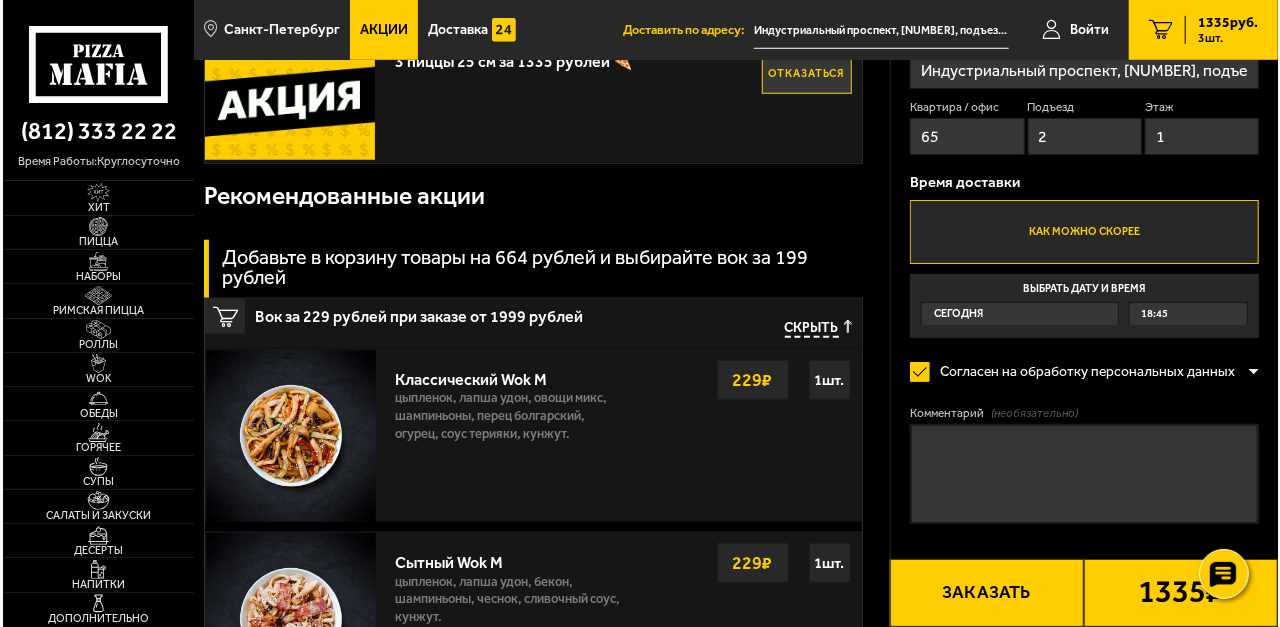 scroll, scrollTop: 866, scrollLeft: 0, axis: vertical 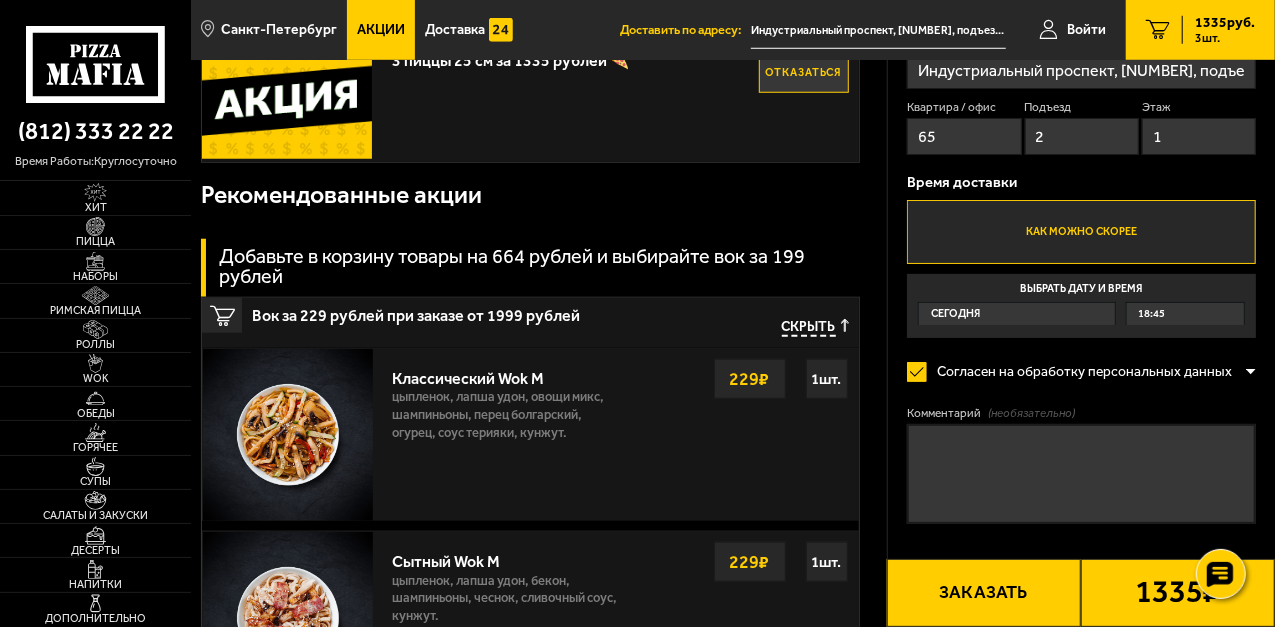 click on "Заказать" at bounding box center [984, 593] 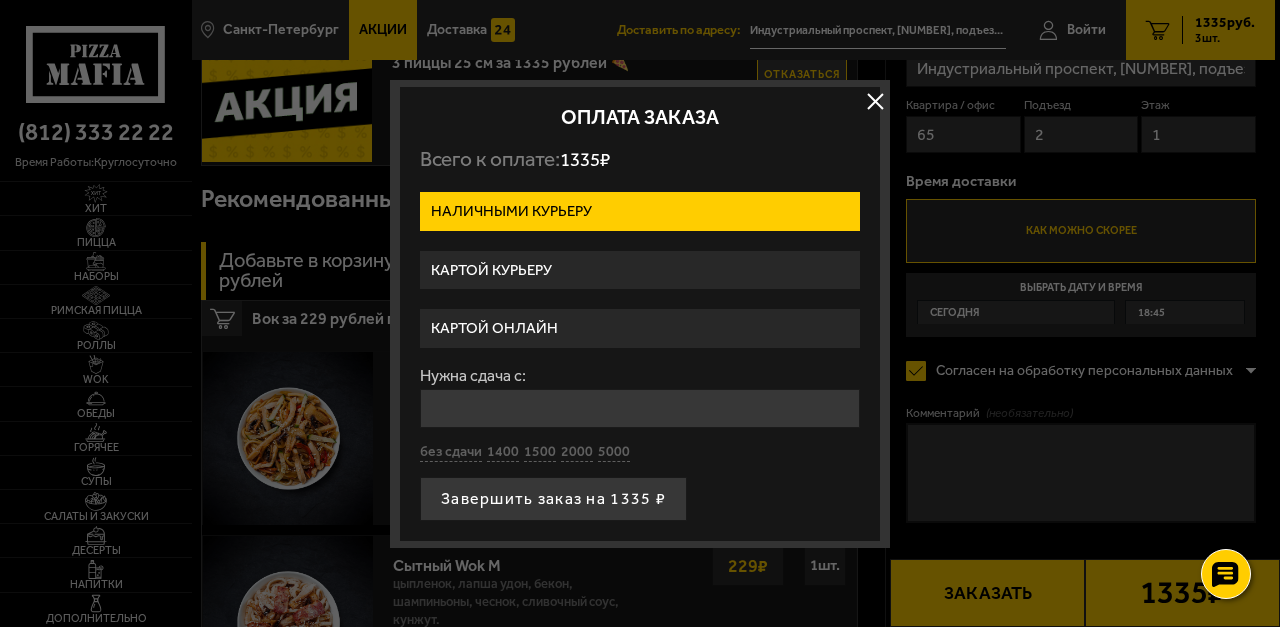 click on "Картой курьеру" at bounding box center (640, 270) 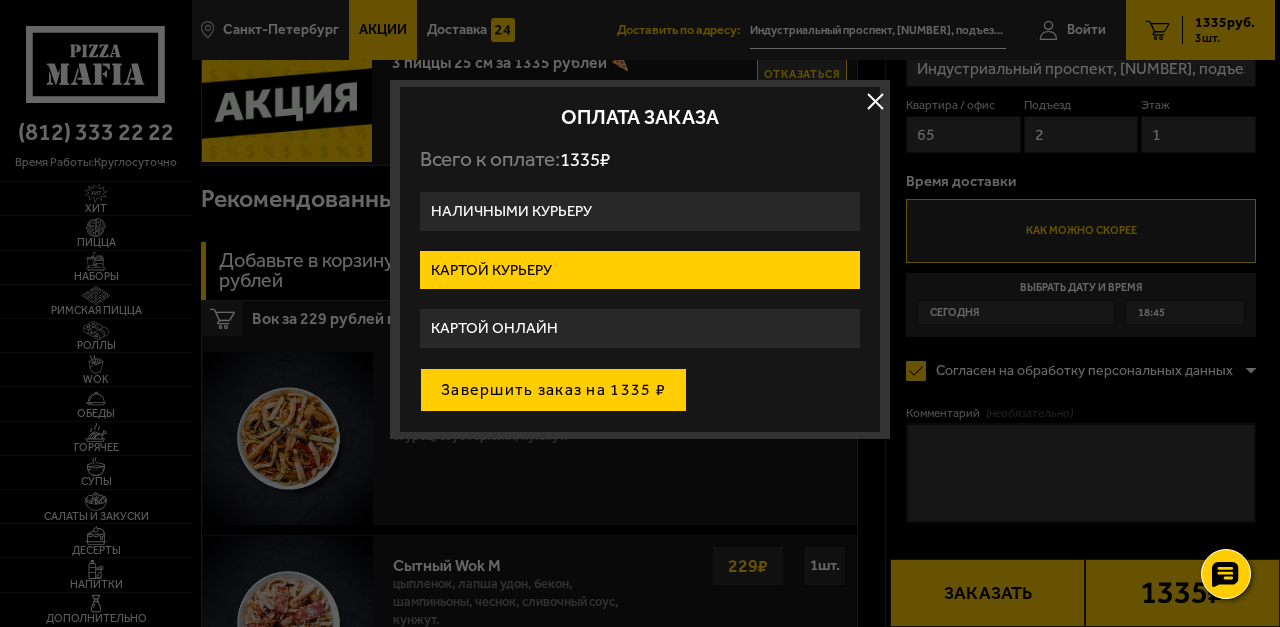 click on "Завершить заказ на 1335 ₽" at bounding box center (553, 390) 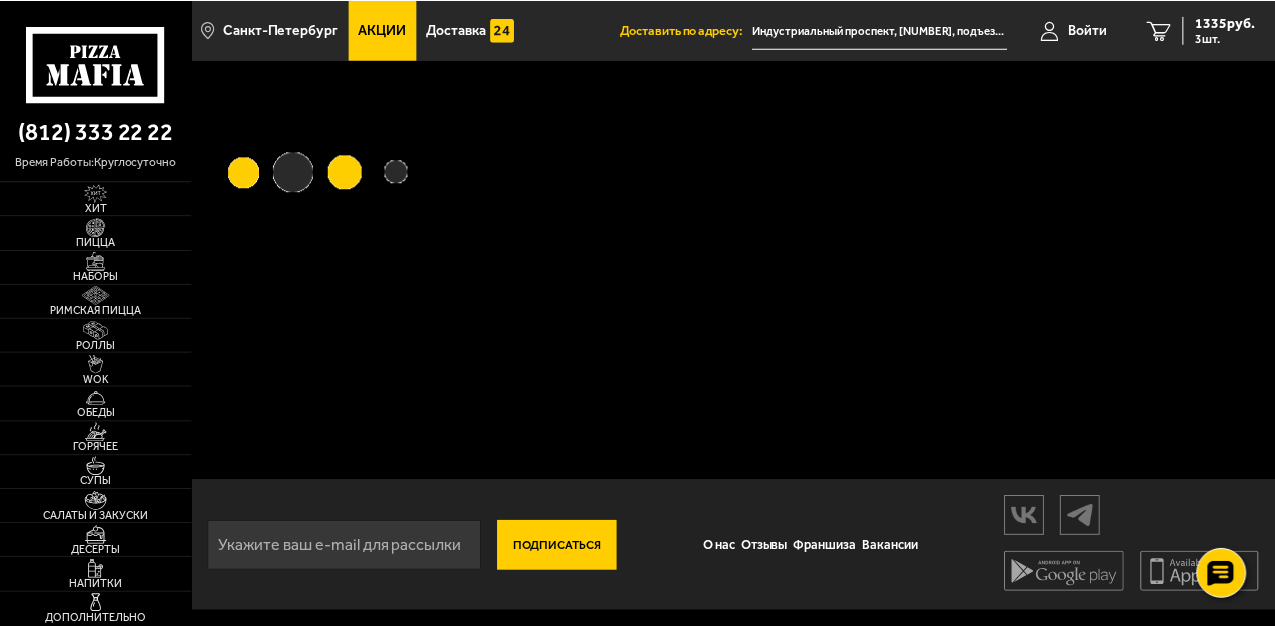 scroll, scrollTop: 0, scrollLeft: 0, axis: both 